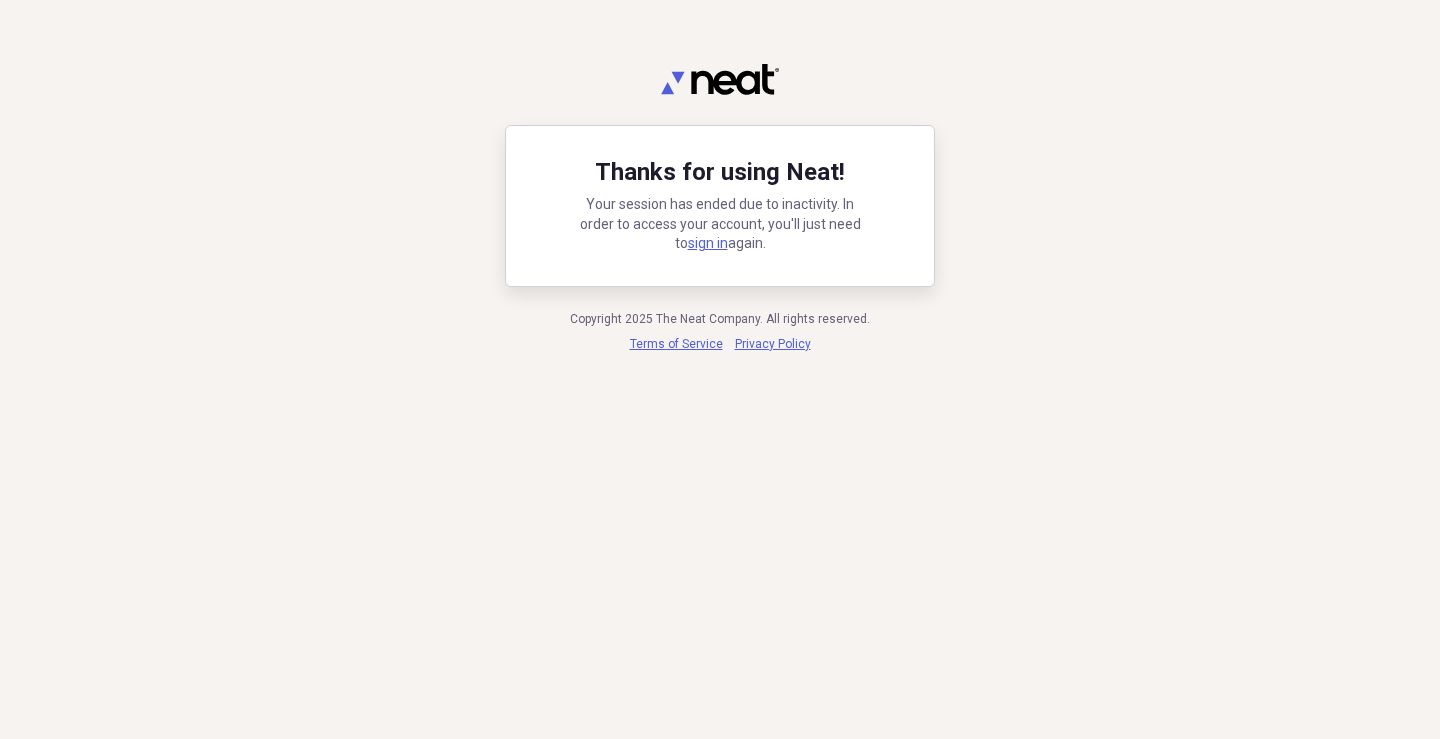 scroll, scrollTop: 0, scrollLeft: 0, axis: both 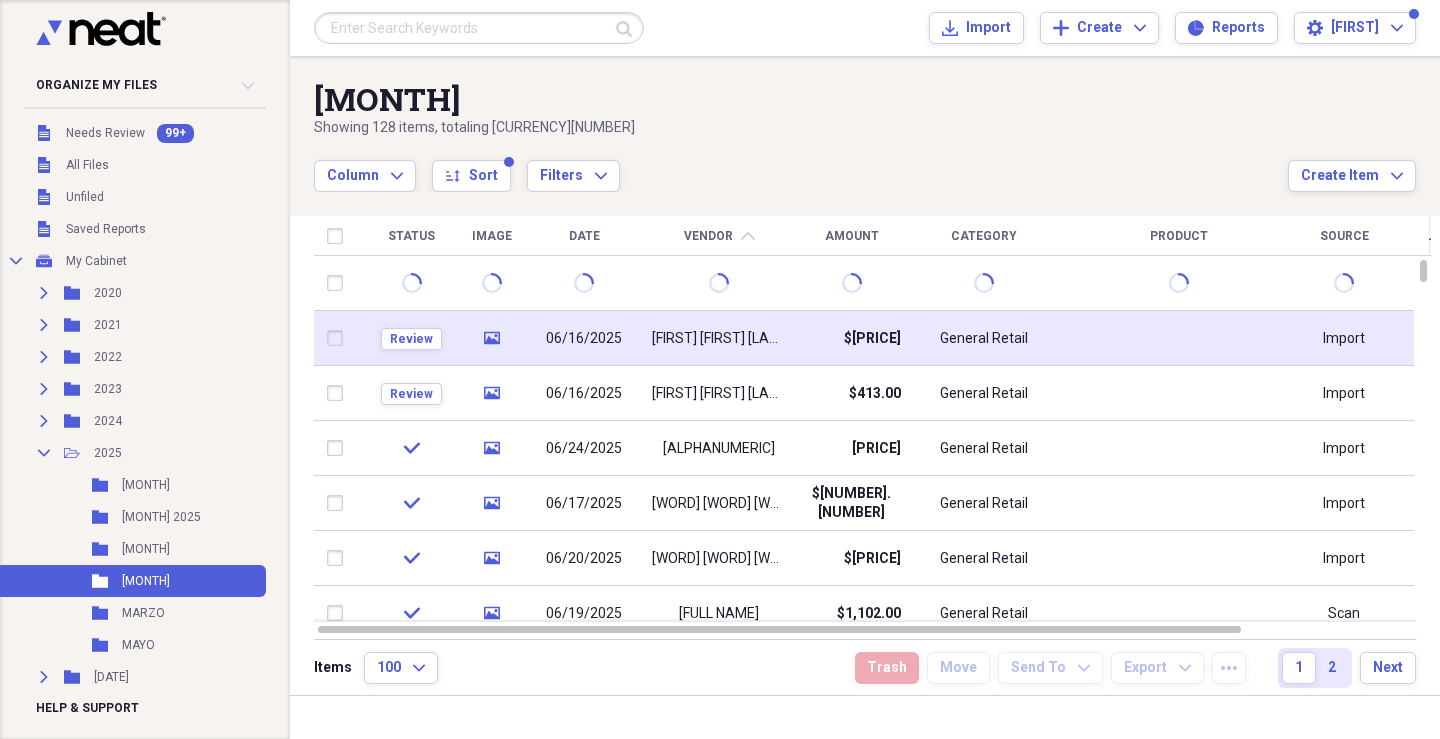 click on "[FIRST] [FIRST] [LAST]" at bounding box center (719, 339) 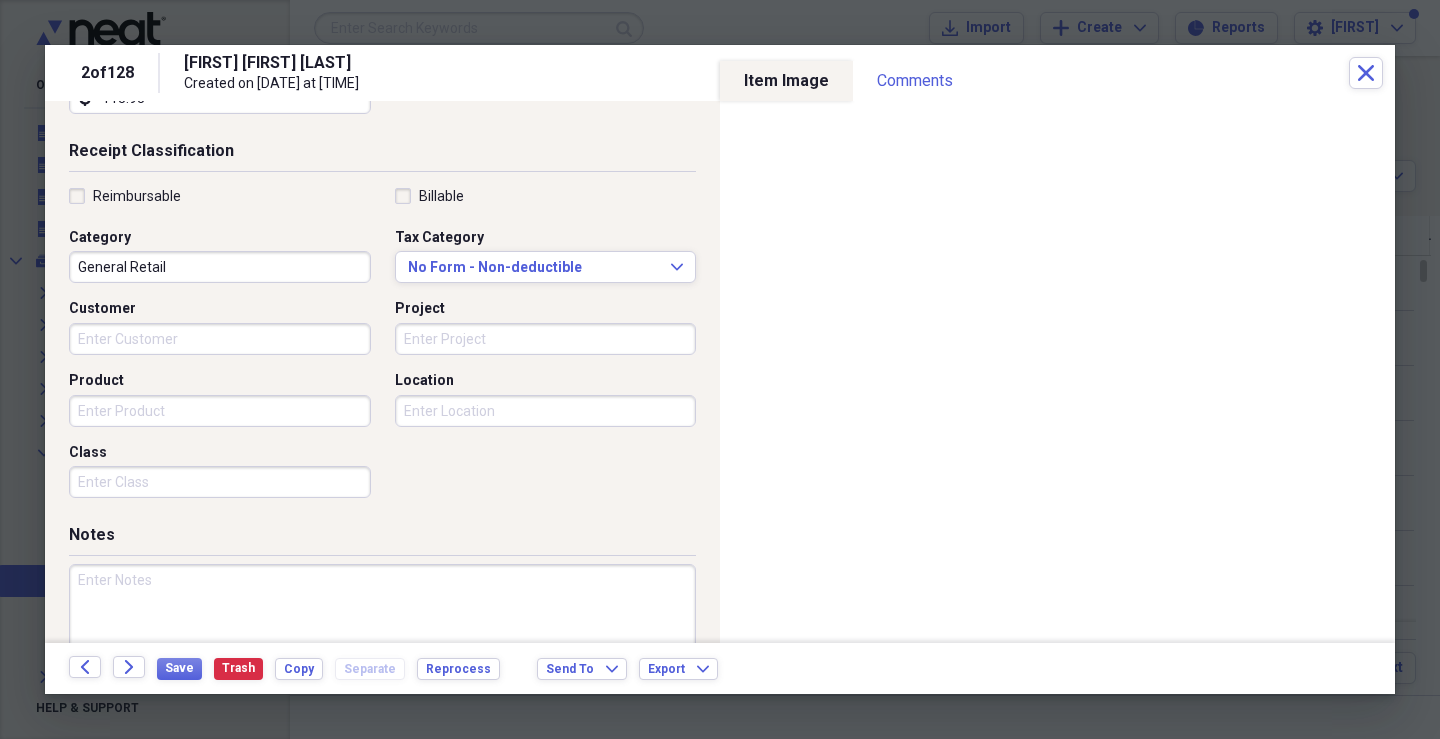 scroll, scrollTop: 406, scrollLeft: 0, axis: vertical 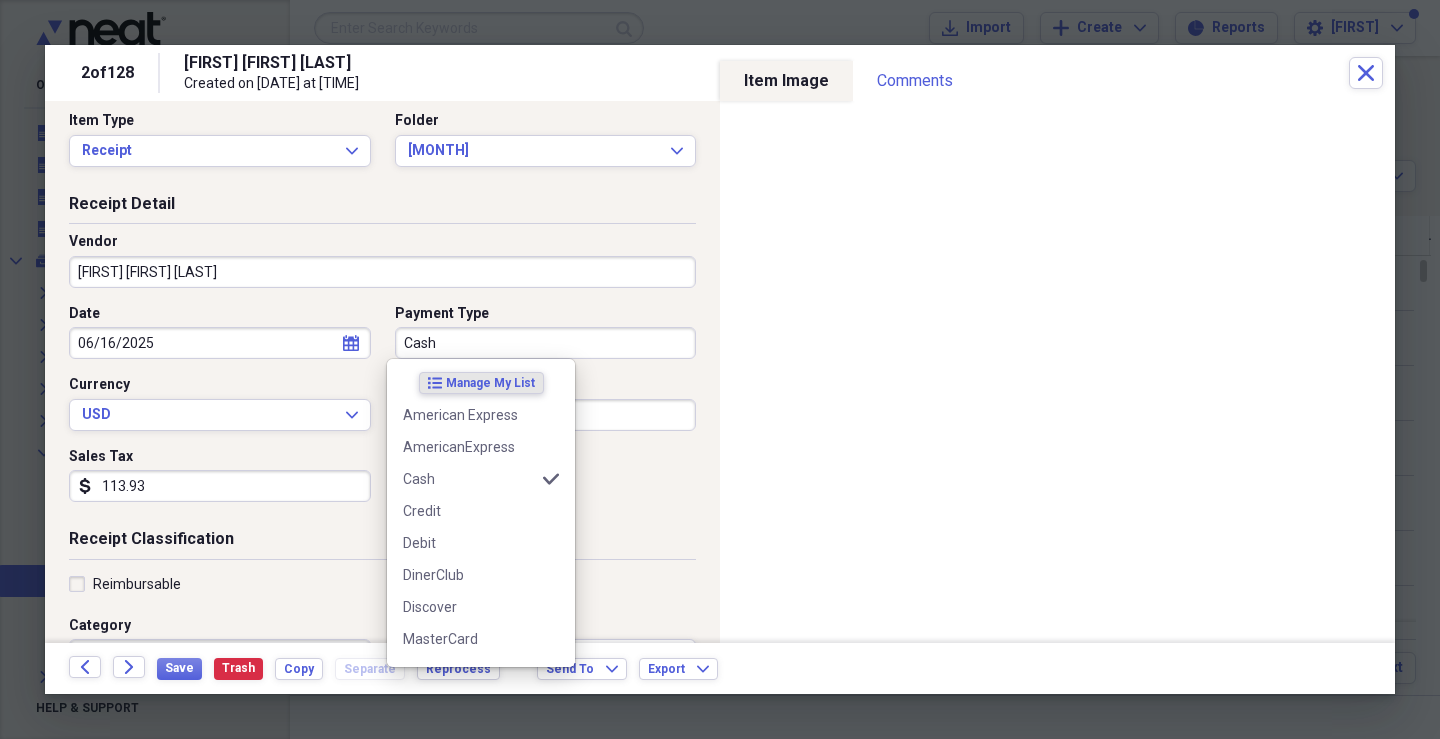 click on "Cash" at bounding box center [546, 343] 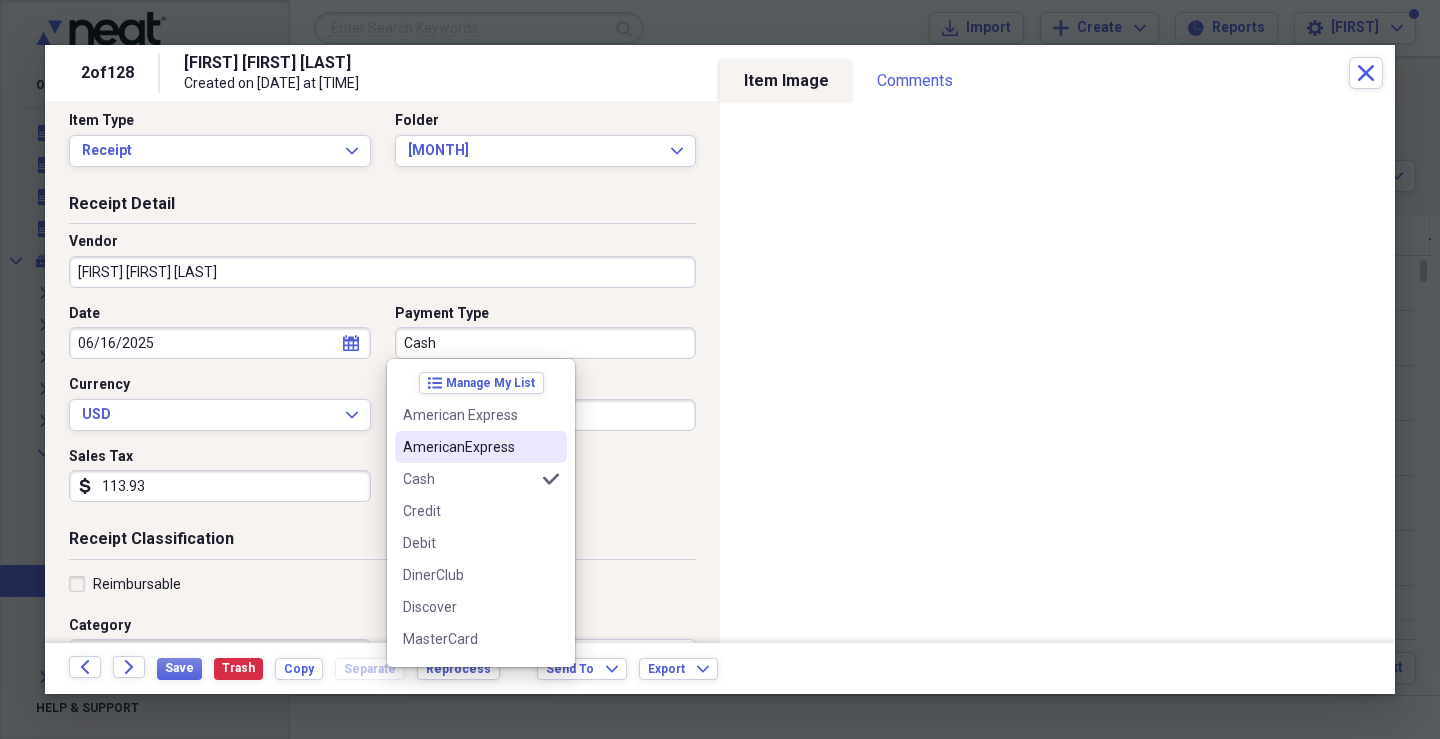scroll, scrollTop: 124, scrollLeft: 0, axis: vertical 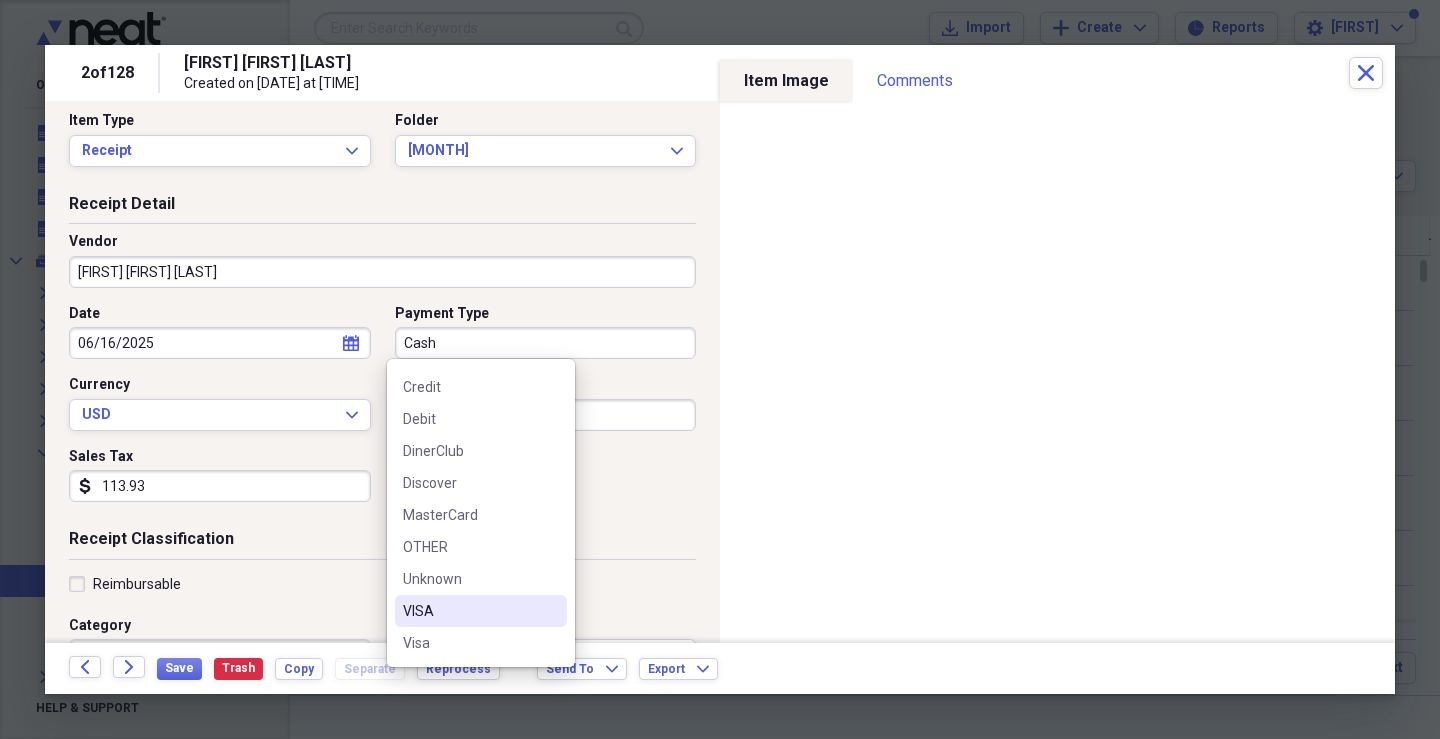 drag, startPoint x: 469, startPoint y: 613, endPoint x: 468, endPoint y: 595, distance: 18.027756 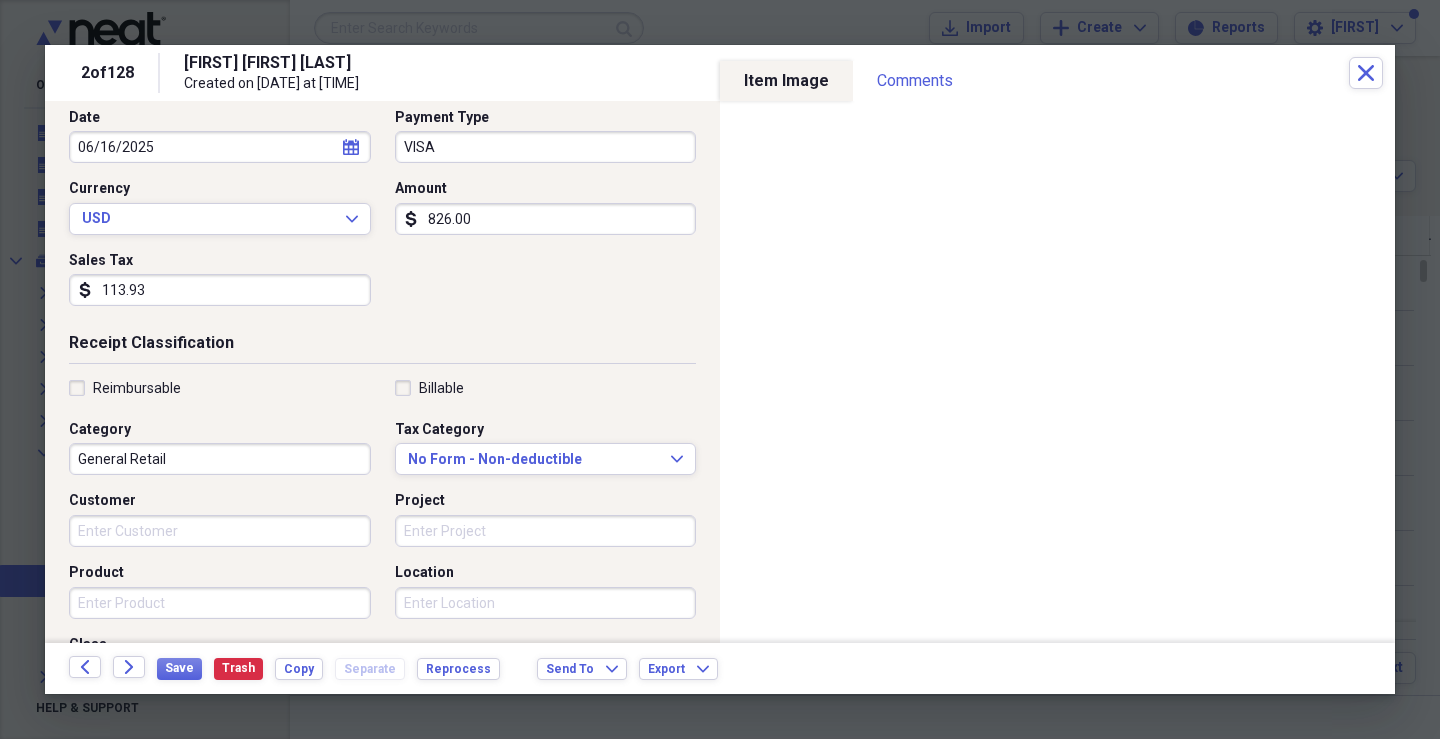 scroll, scrollTop: 414, scrollLeft: 0, axis: vertical 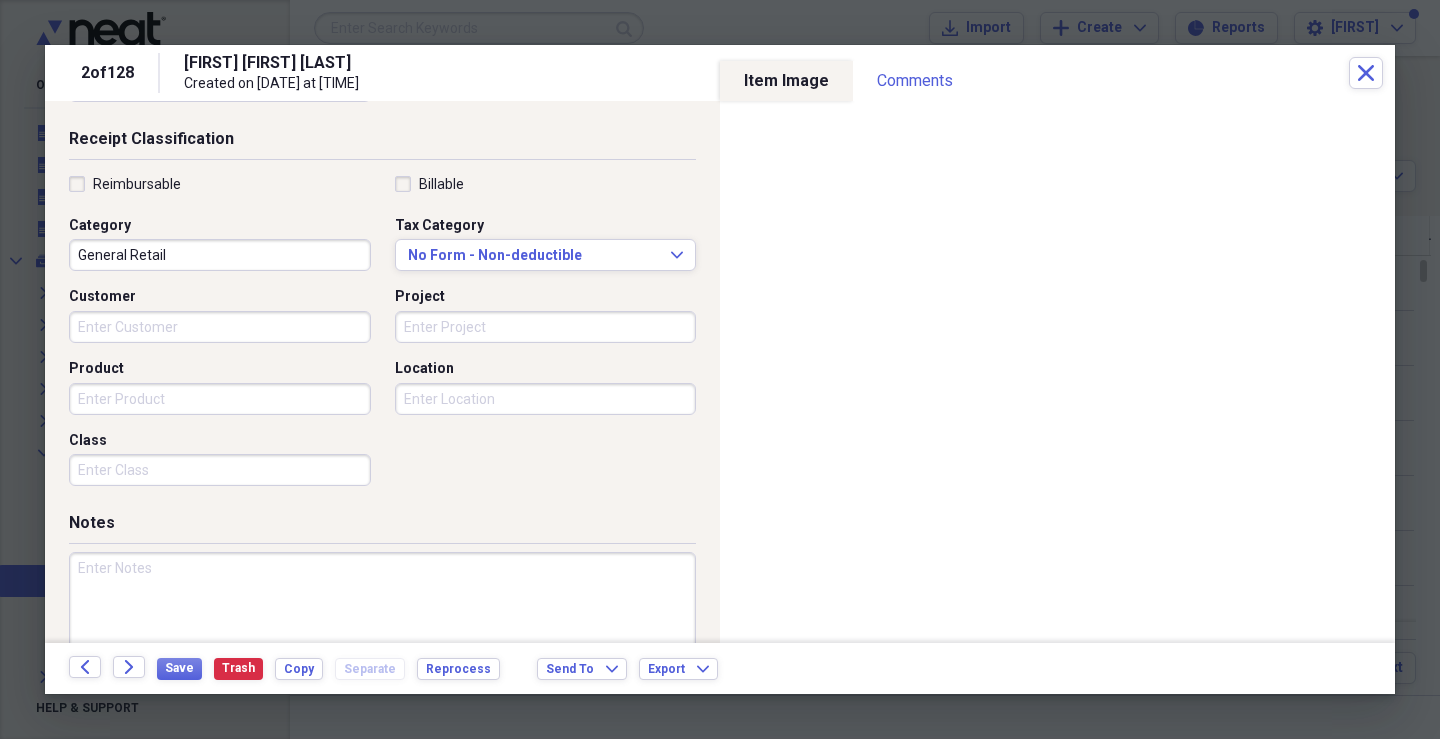 click on "Customer" at bounding box center (220, 327) 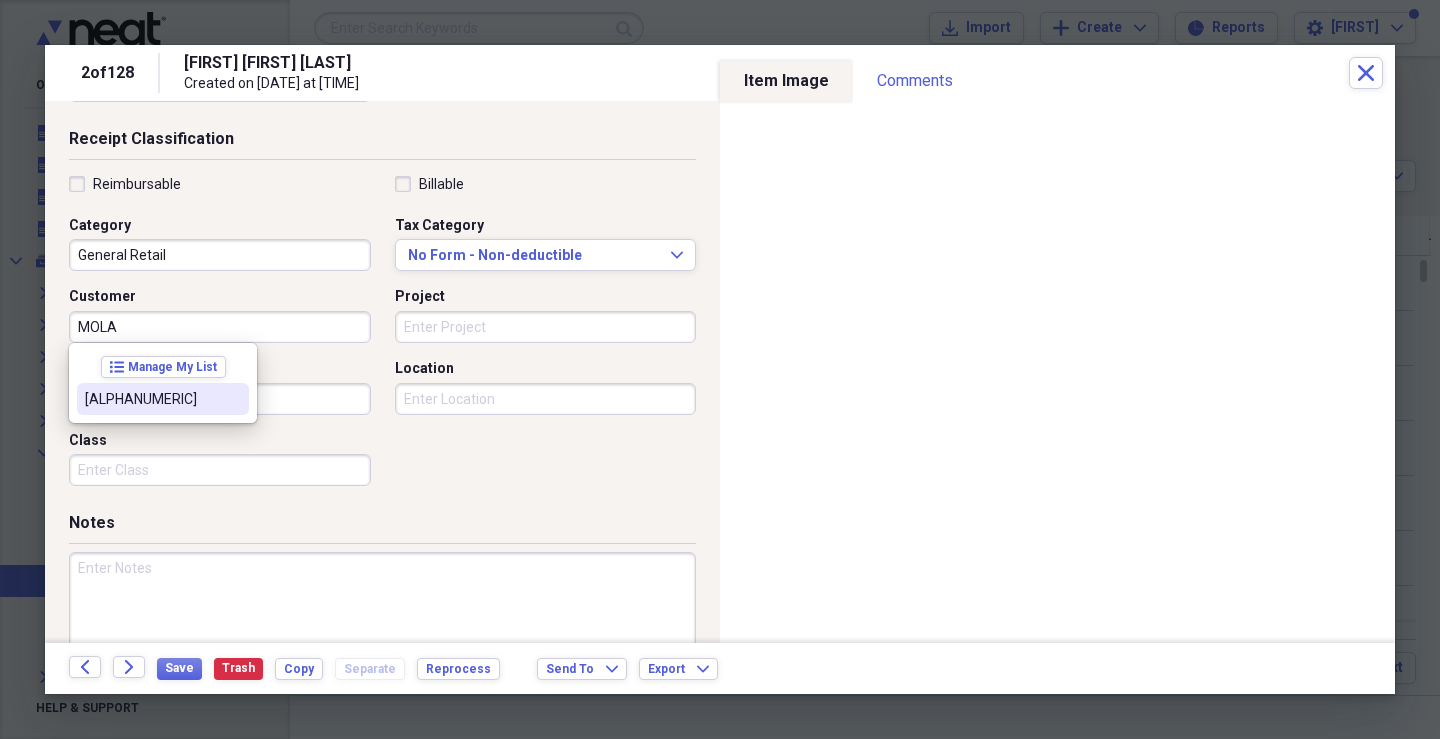 click on "[ALPHANUMERIC]" at bounding box center (163, 399) 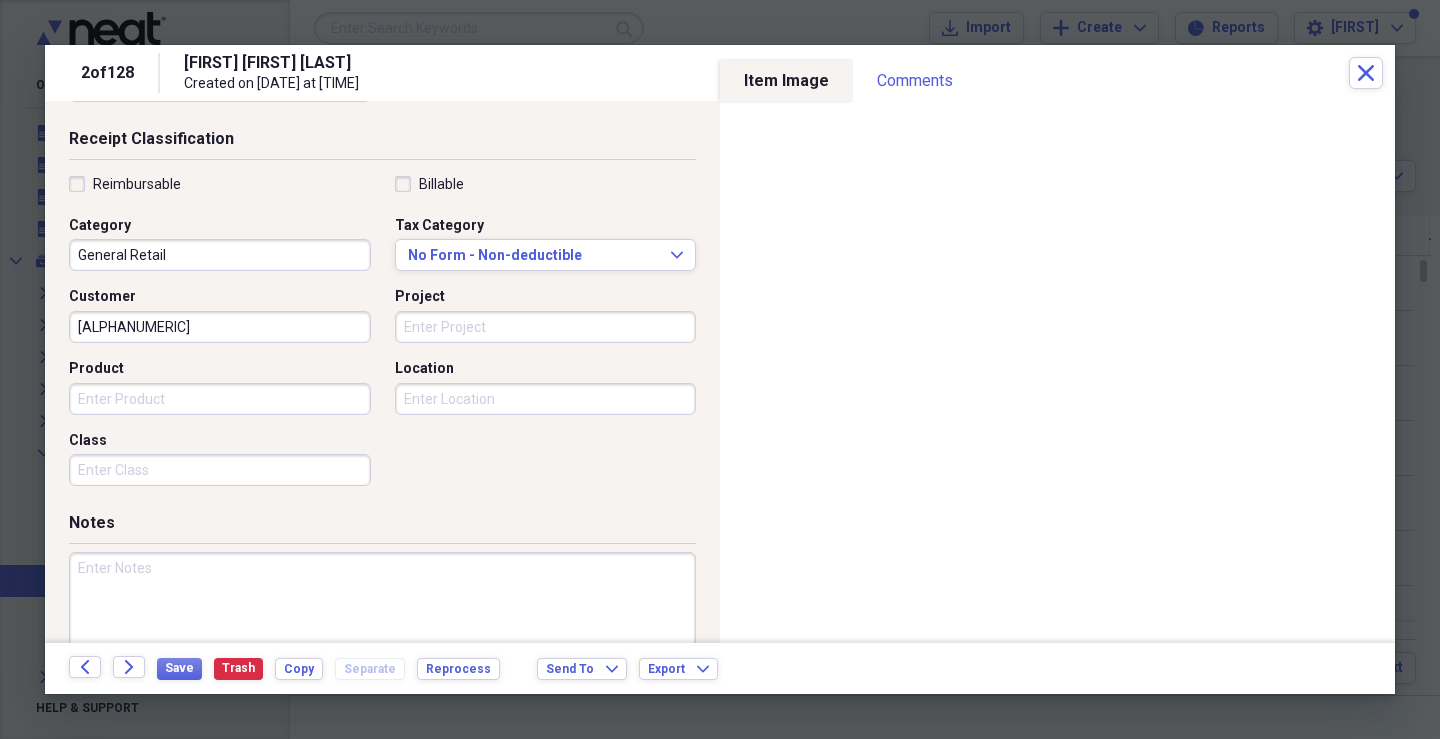 click on "Project" at bounding box center [546, 327] 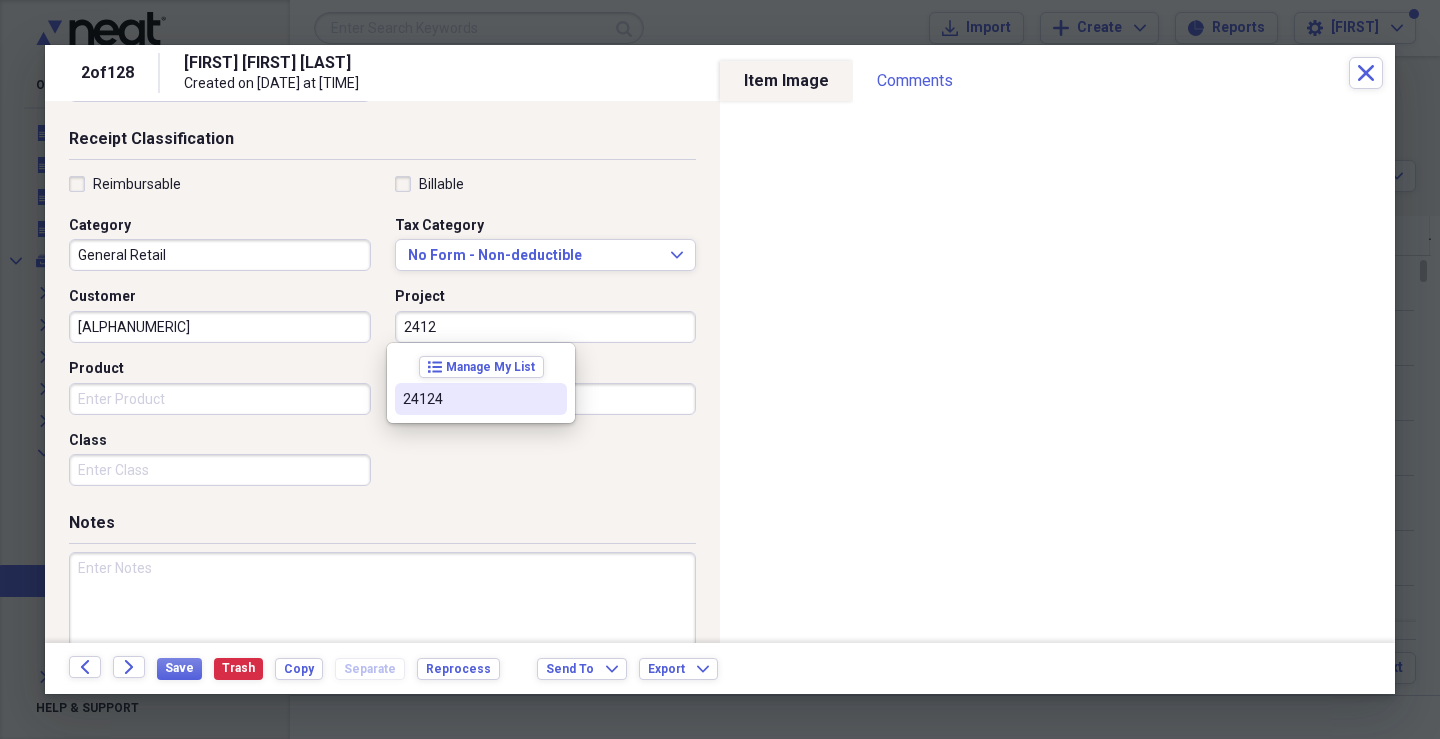type on "2412" 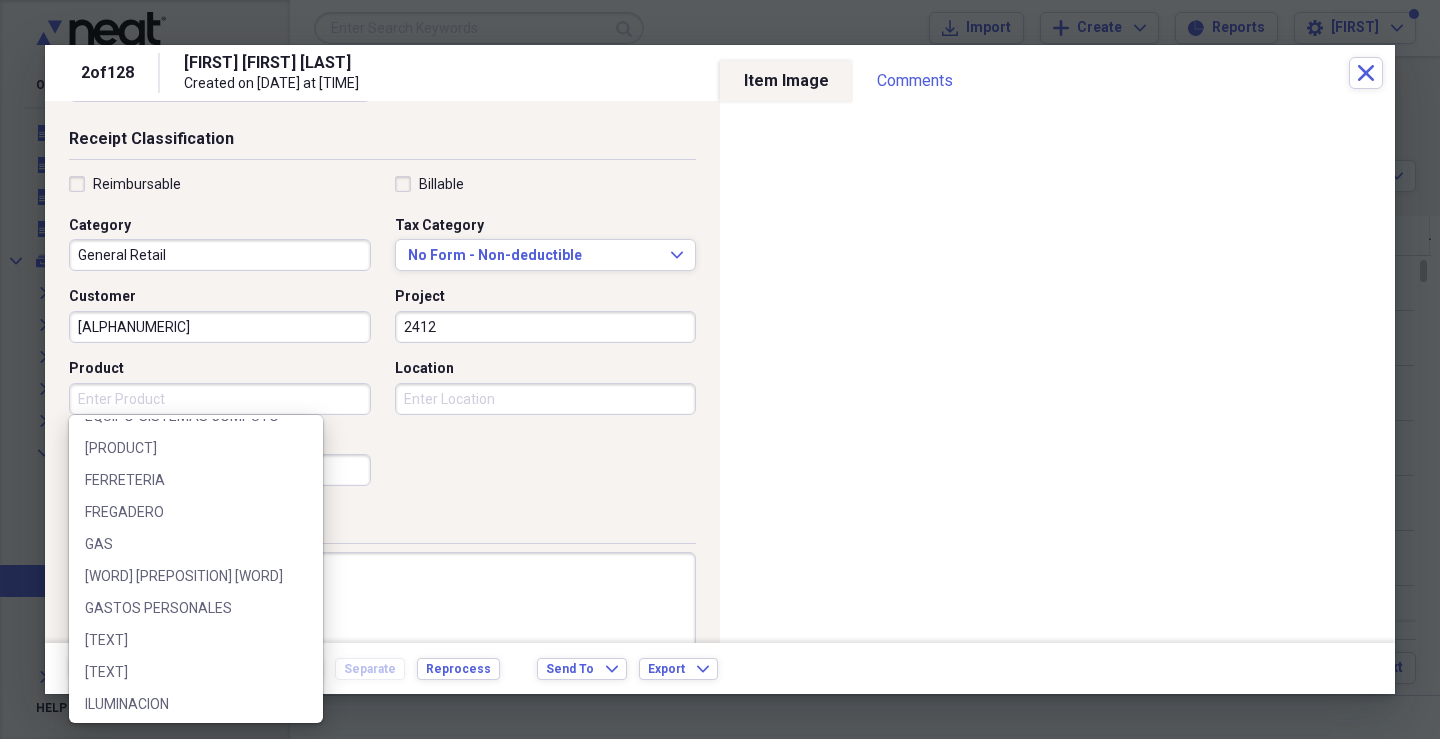 scroll, scrollTop: 574, scrollLeft: 0, axis: vertical 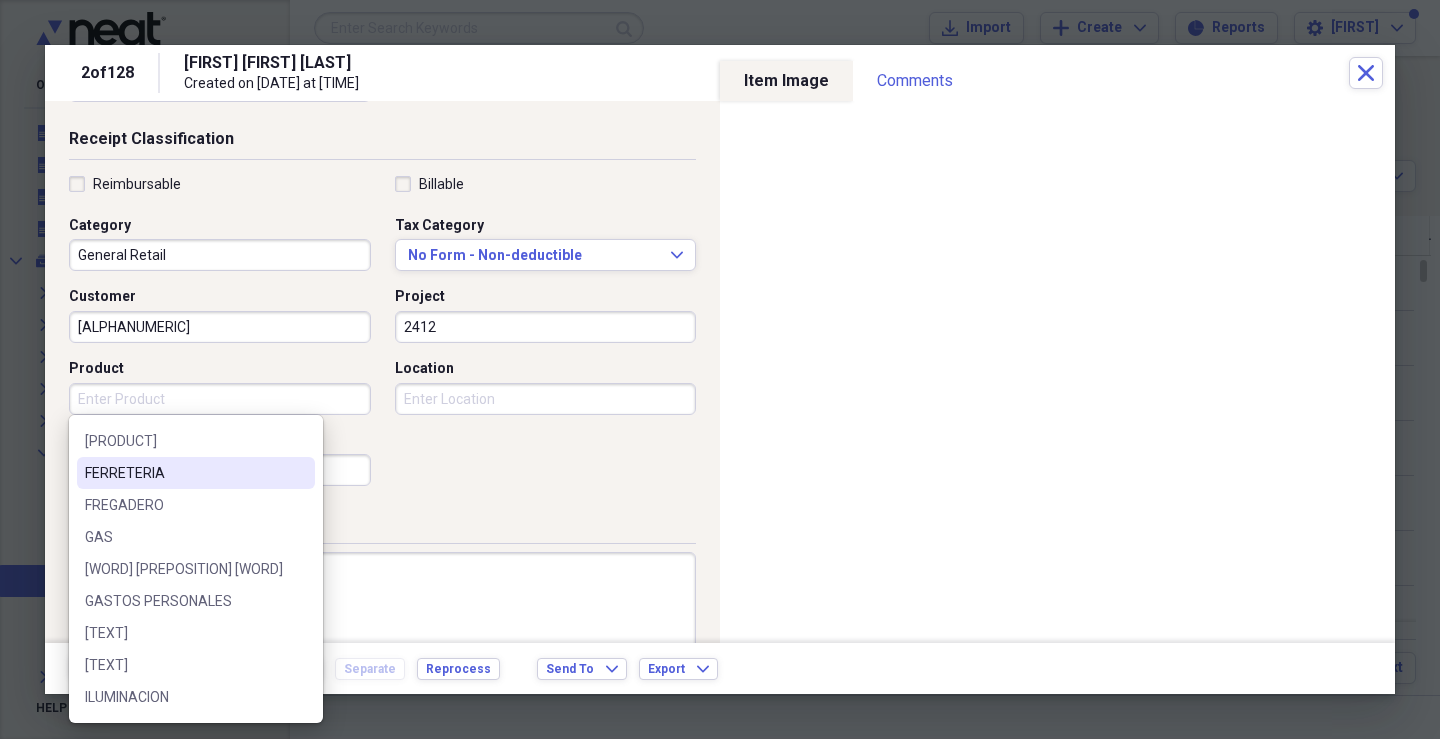 click on "FERRETERIA" at bounding box center [184, 473] 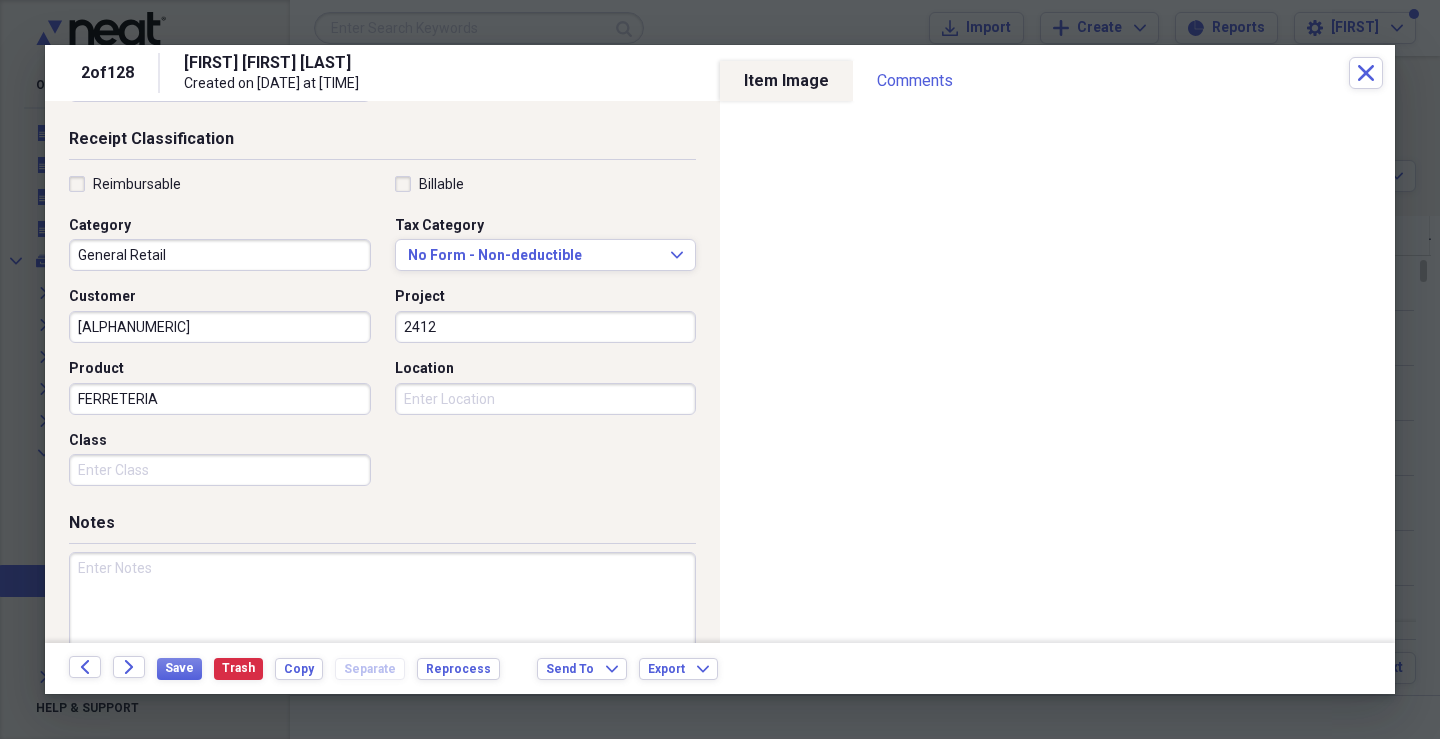 click on "Location" at bounding box center (546, 399) 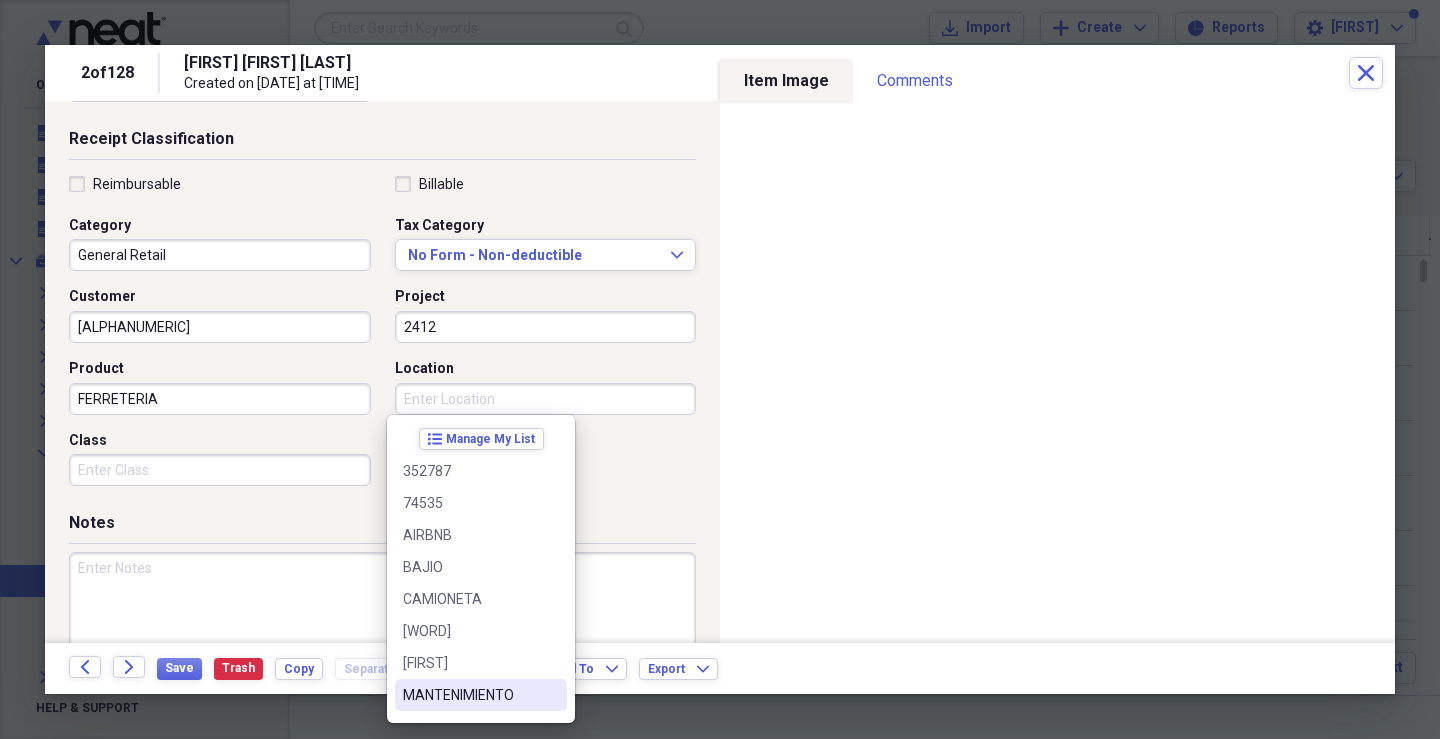 click on "MANTENIMIENTO" at bounding box center [481, 695] 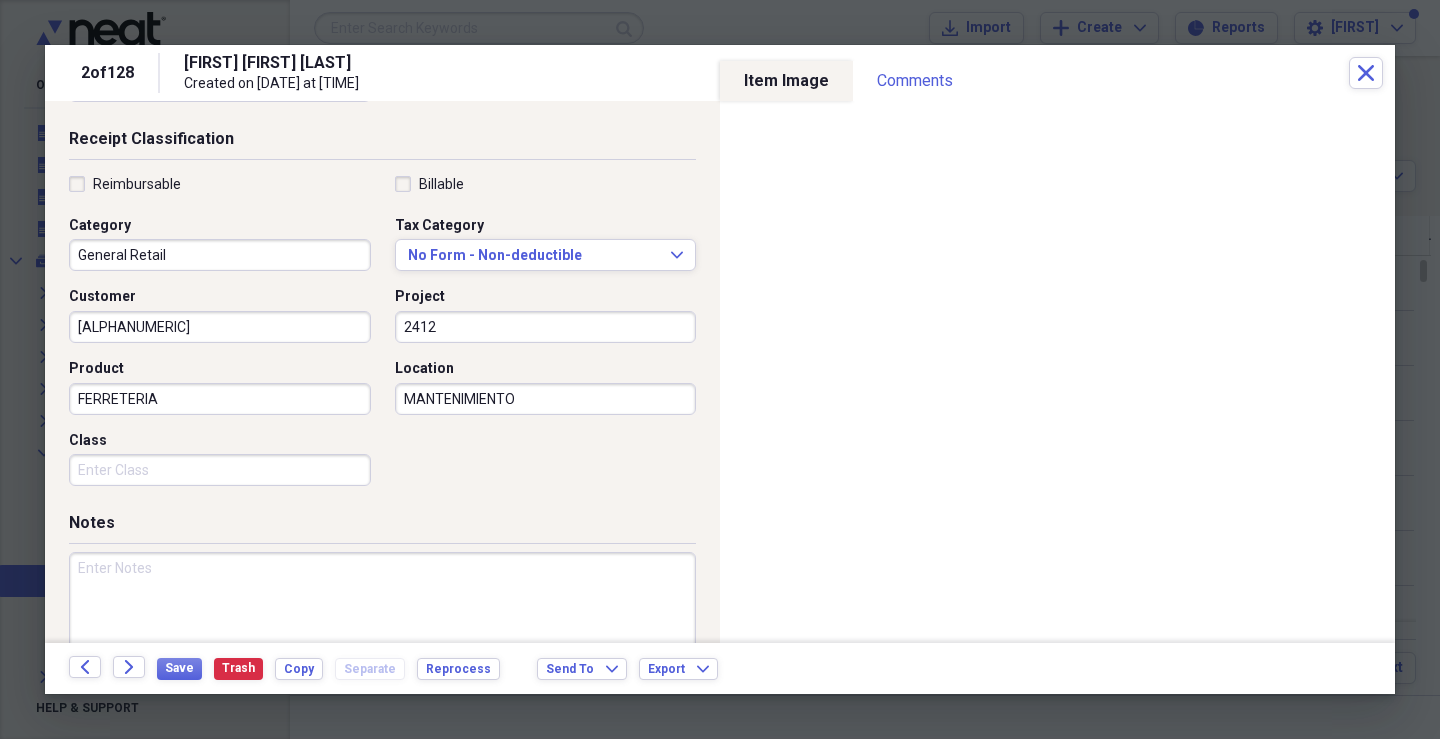 click on "Class" at bounding box center [220, 470] 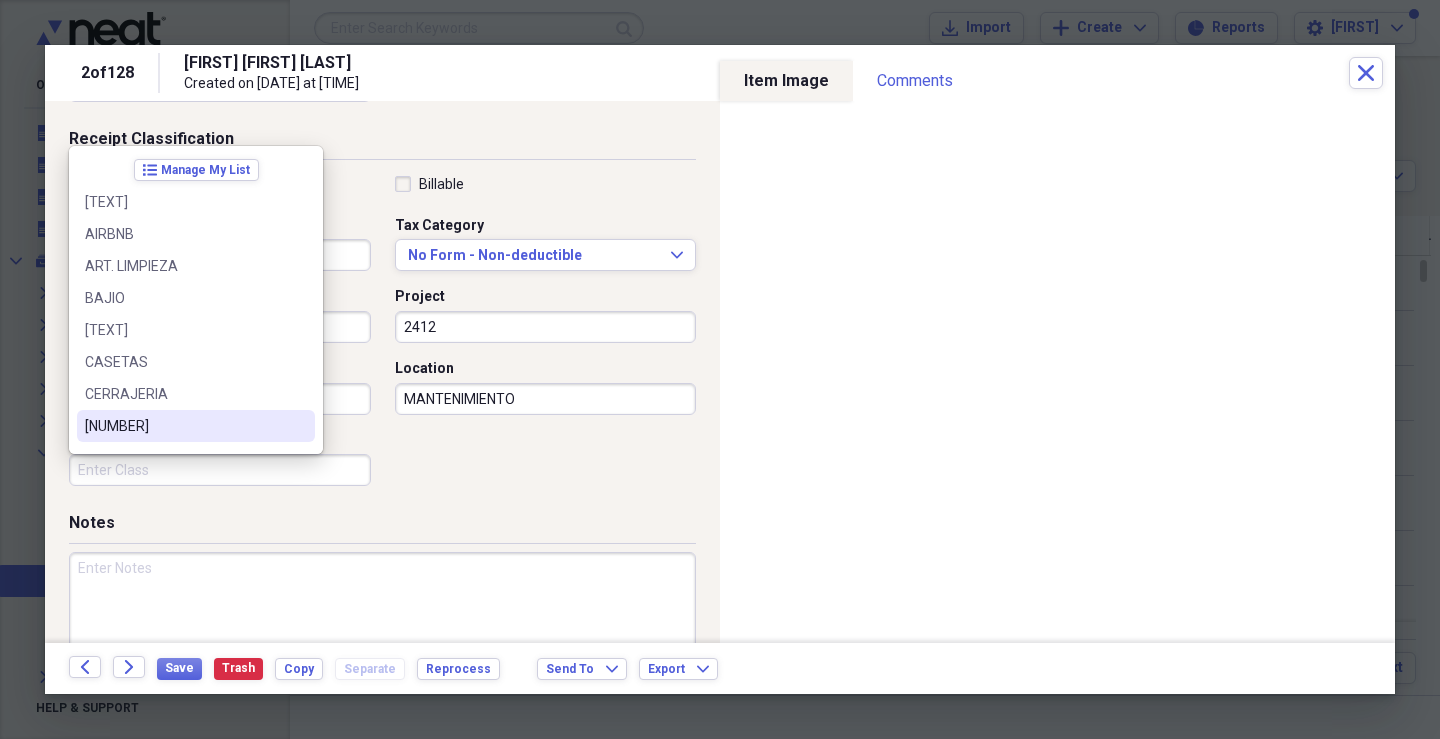 click on "Class" at bounding box center [220, 470] 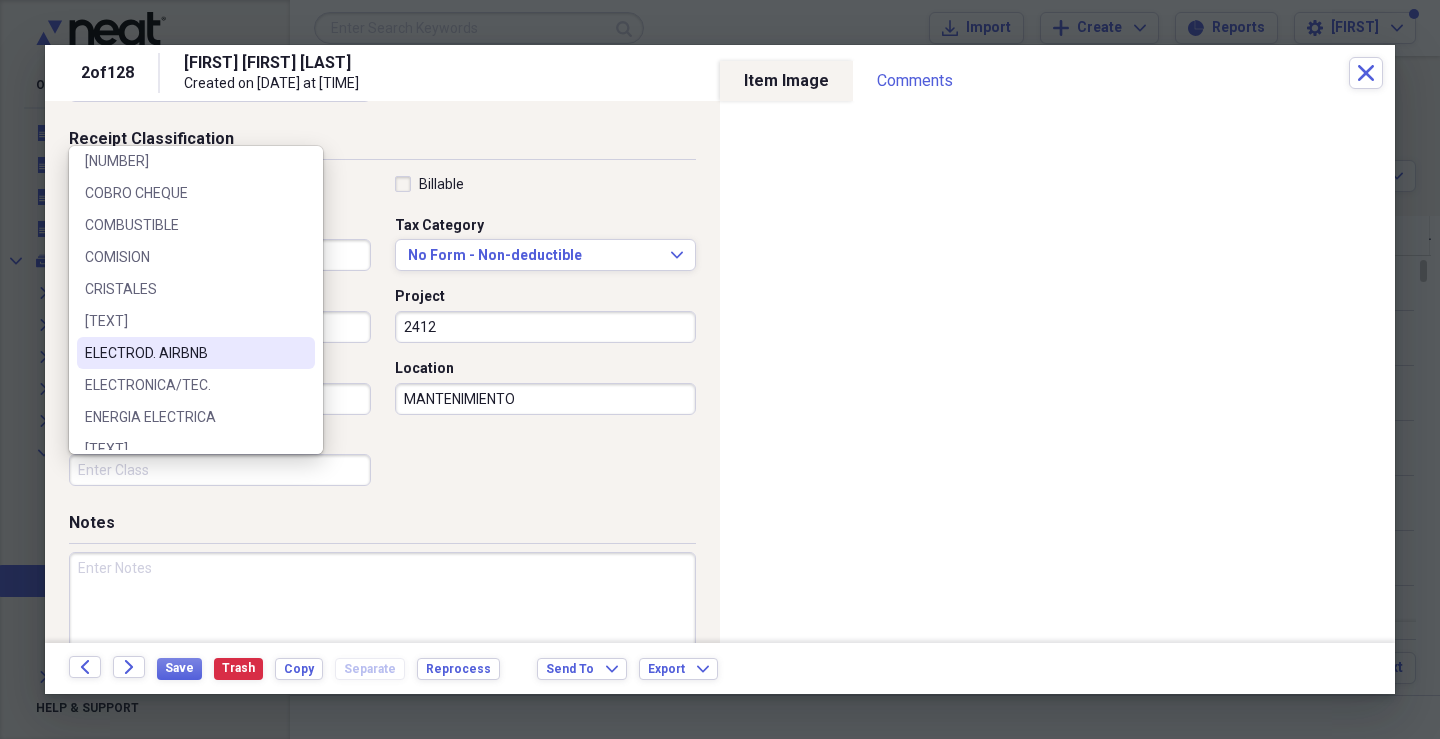 scroll, scrollTop: 300, scrollLeft: 0, axis: vertical 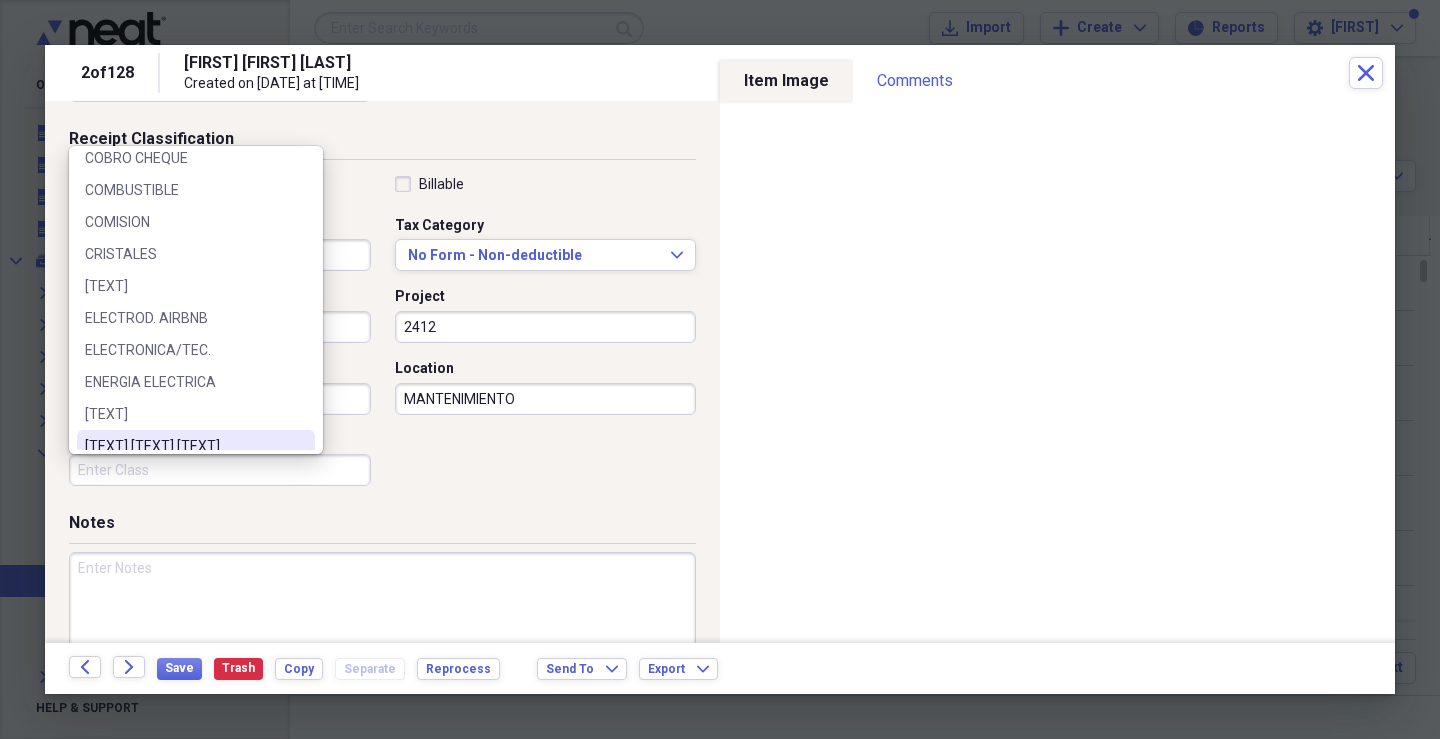 drag, startPoint x: 474, startPoint y: 547, endPoint x: 474, endPoint y: 530, distance: 17 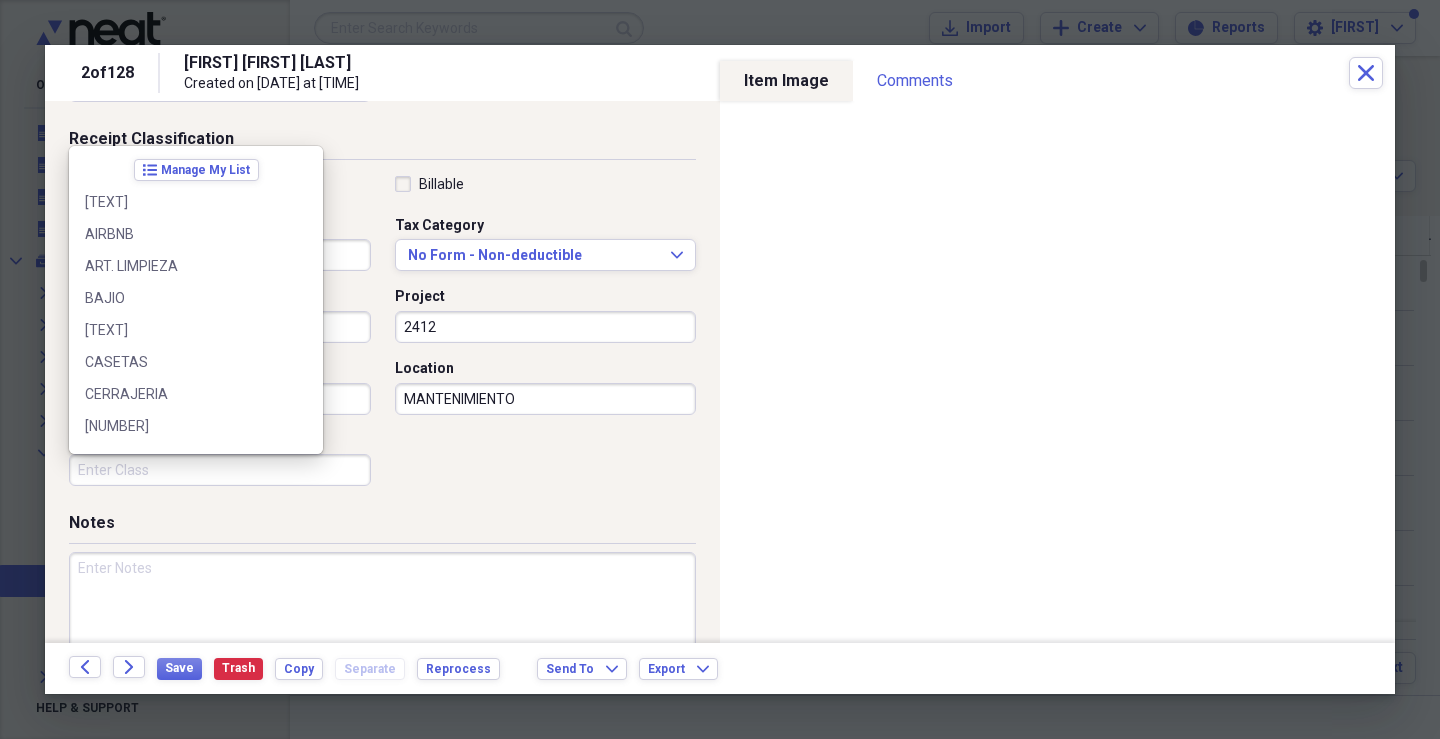 click on "Class" at bounding box center (220, 470) 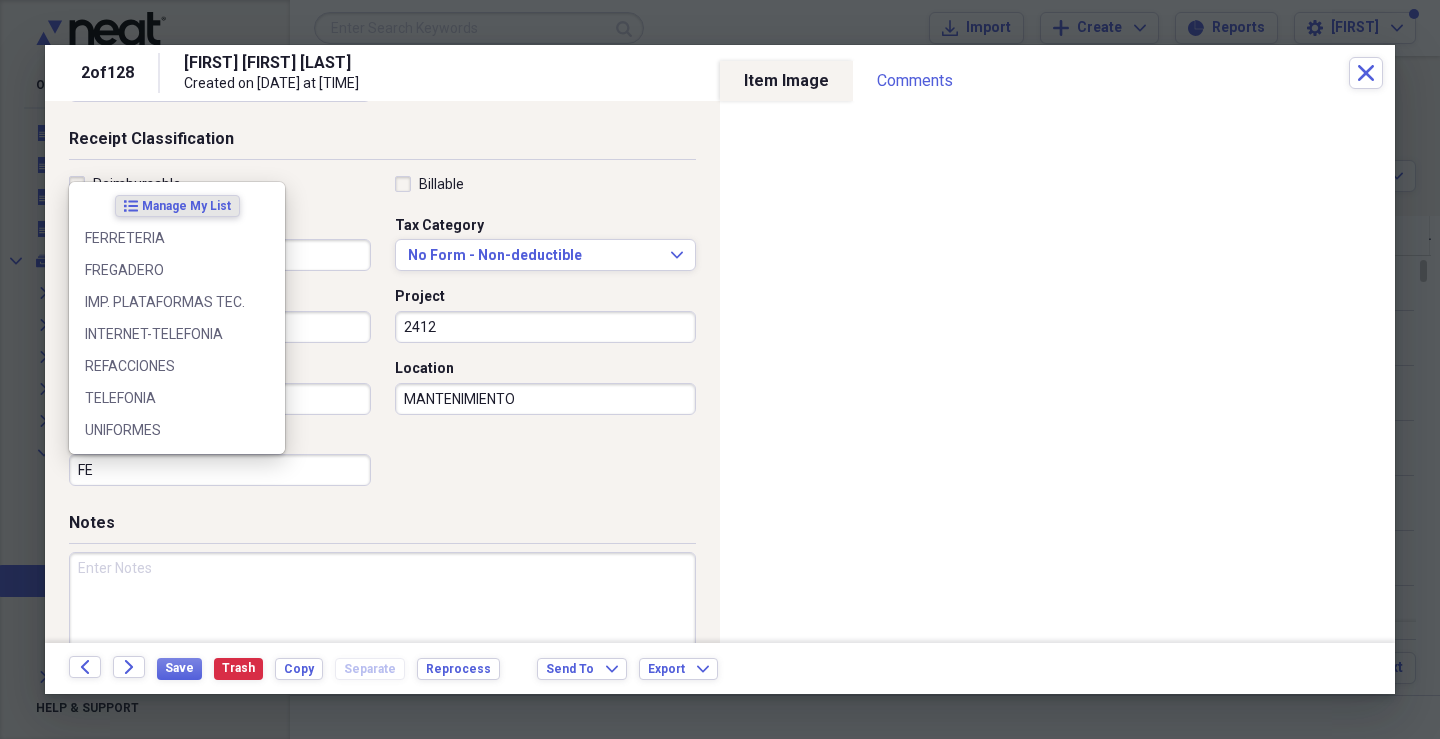 scroll, scrollTop: 0, scrollLeft: 0, axis: both 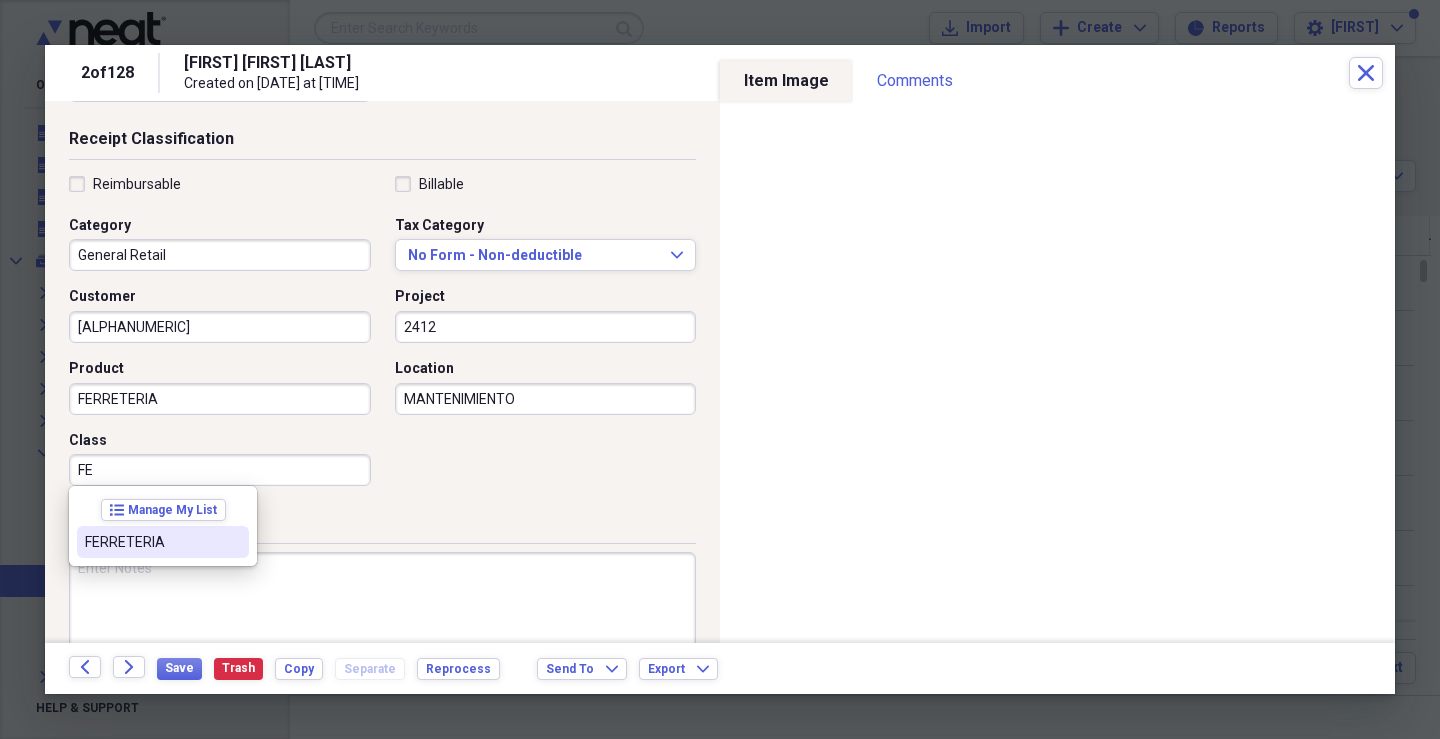 click on "list Manage My List FERRETERIA" at bounding box center [163, 526] 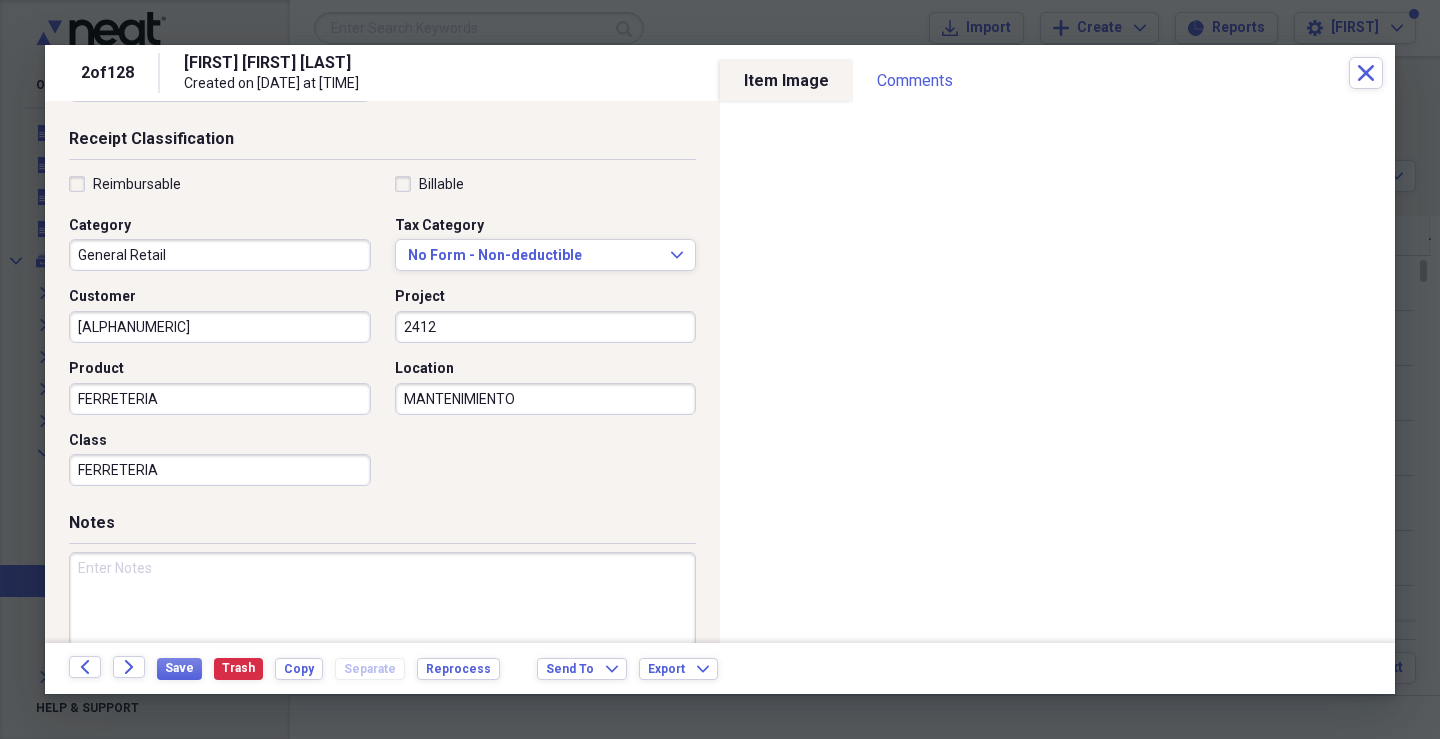 click at bounding box center (382, 617) 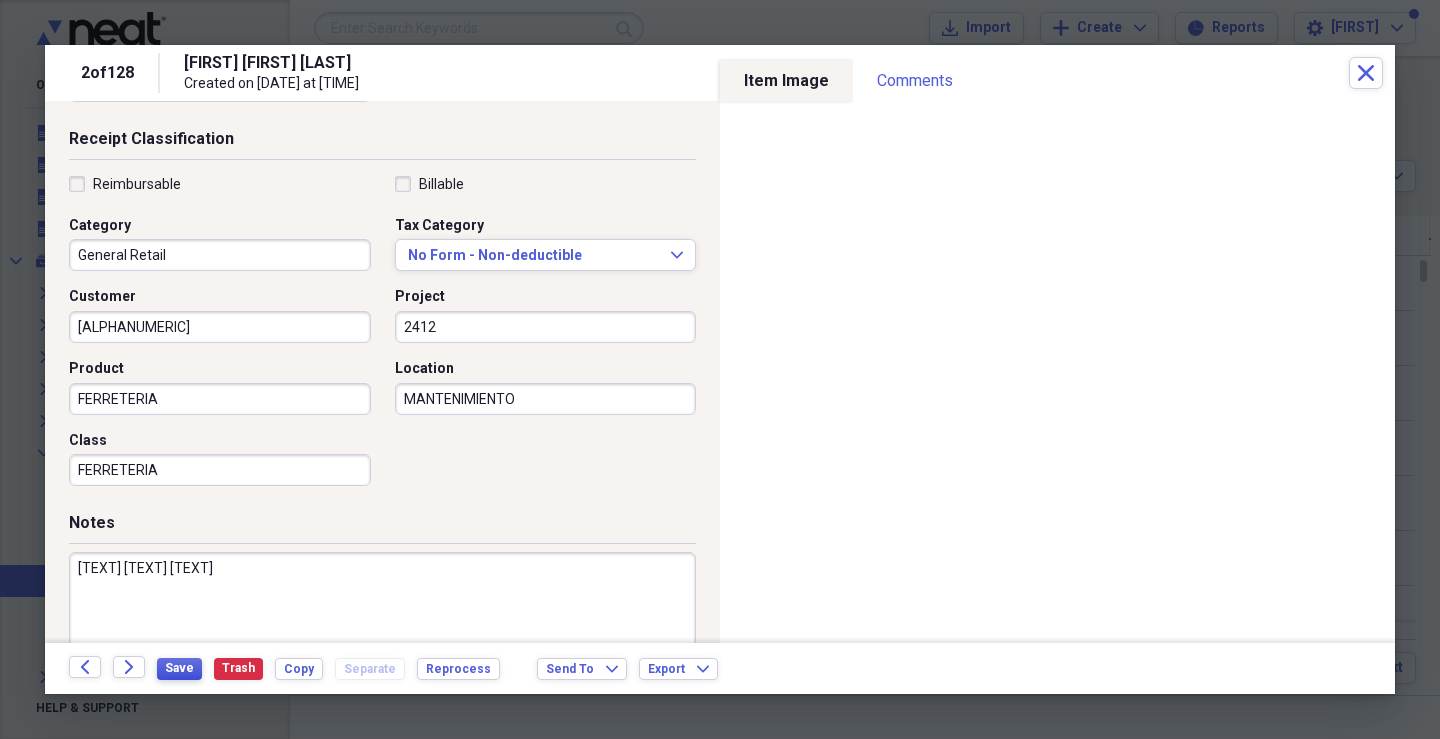 type on "[TEXT] [TEXT] [TEXT]" 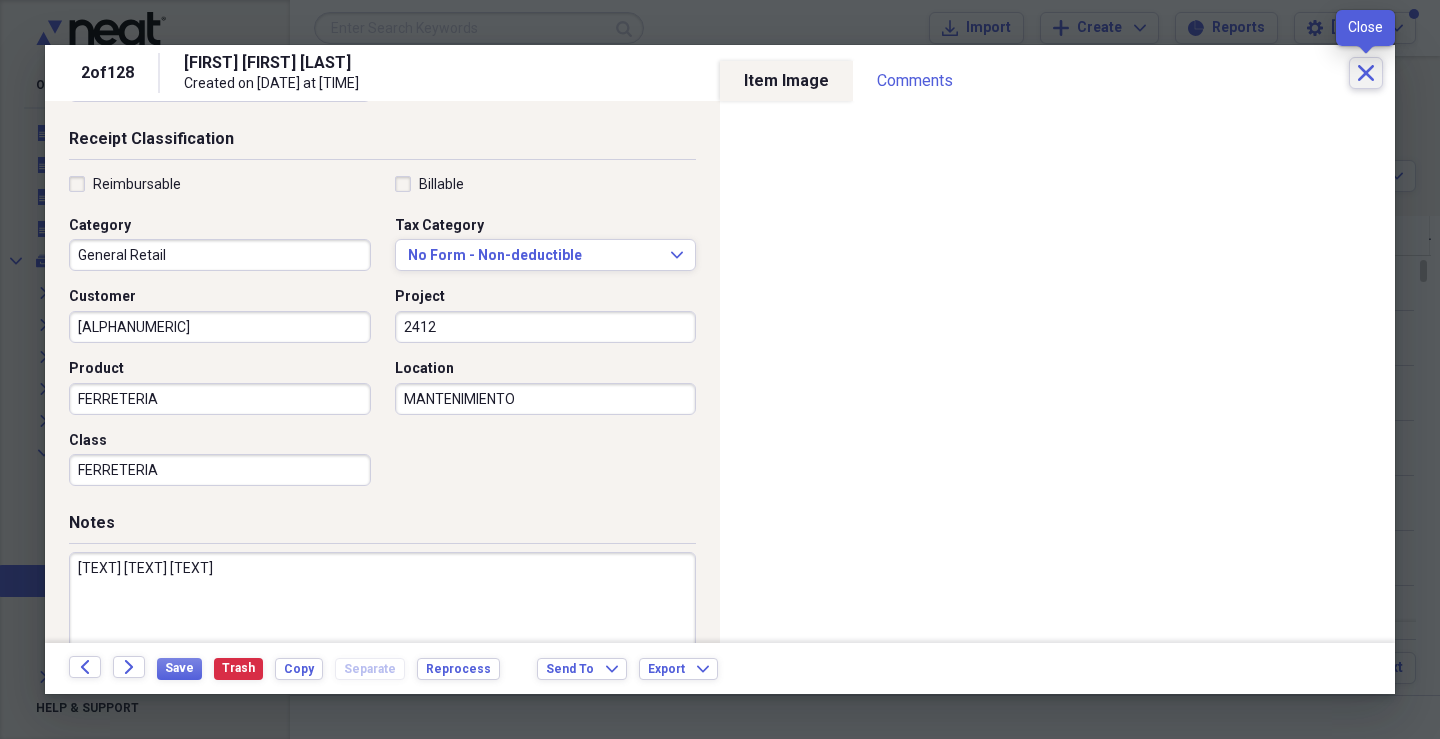 click on "Close" 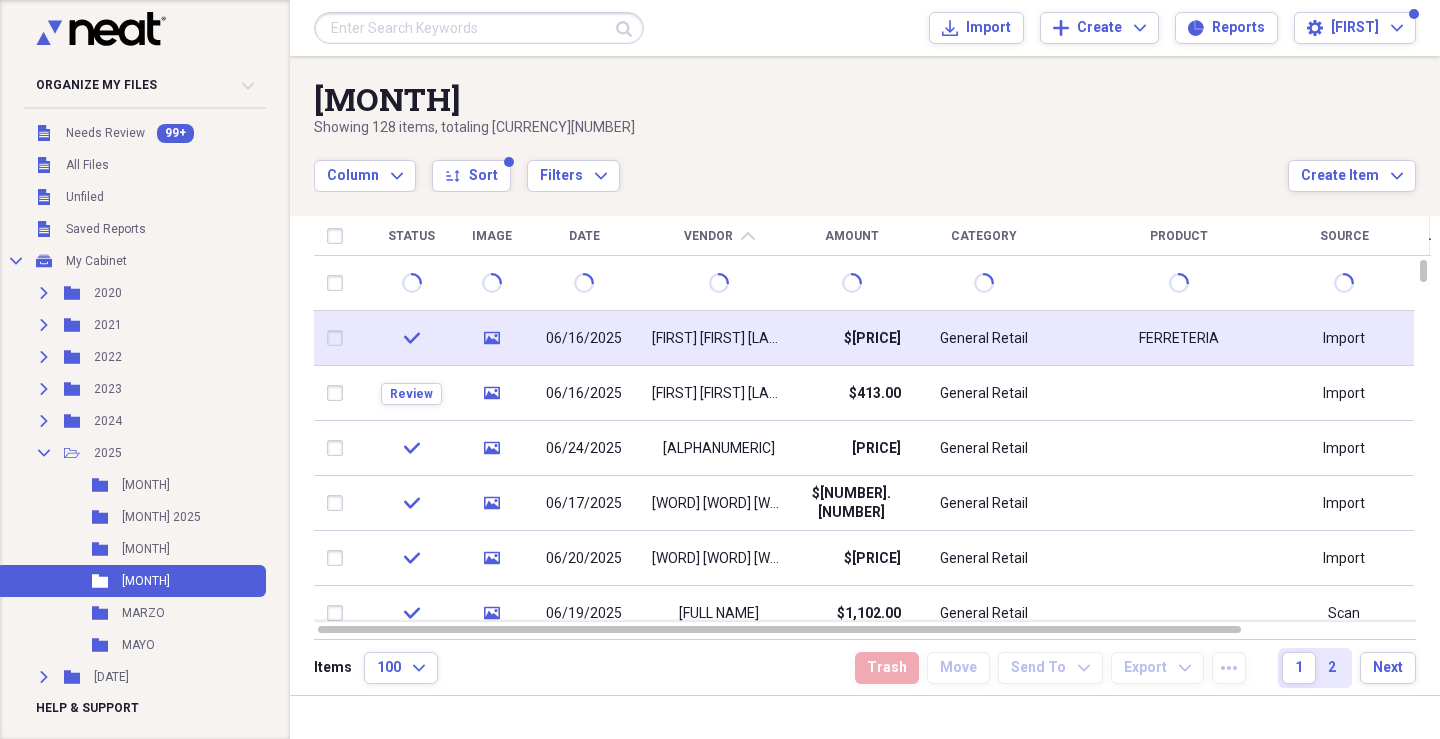 click on "06/16/2025" at bounding box center (584, 338) 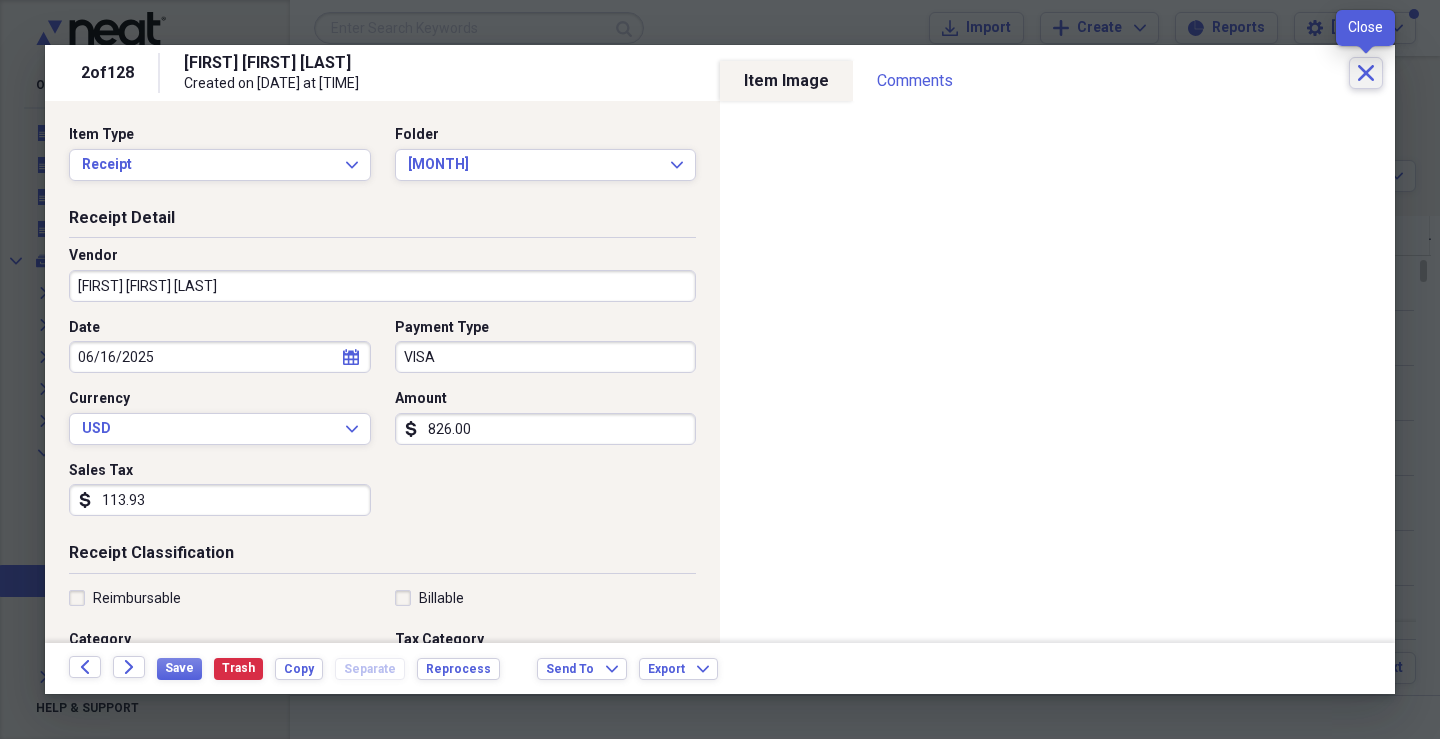 click on "Close" at bounding box center (1366, 73) 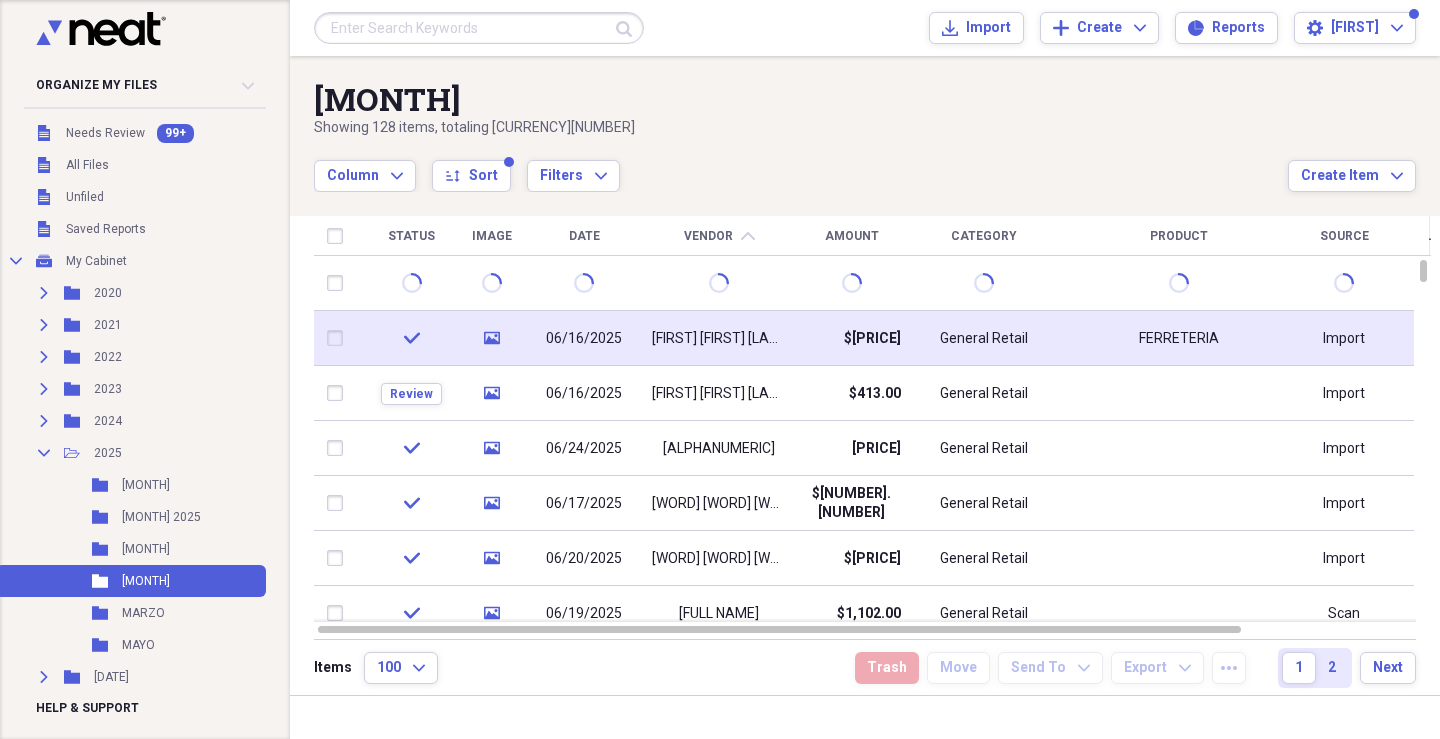 click on "[FIRST] [FIRST] [LAST]" at bounding box center (719, 339) 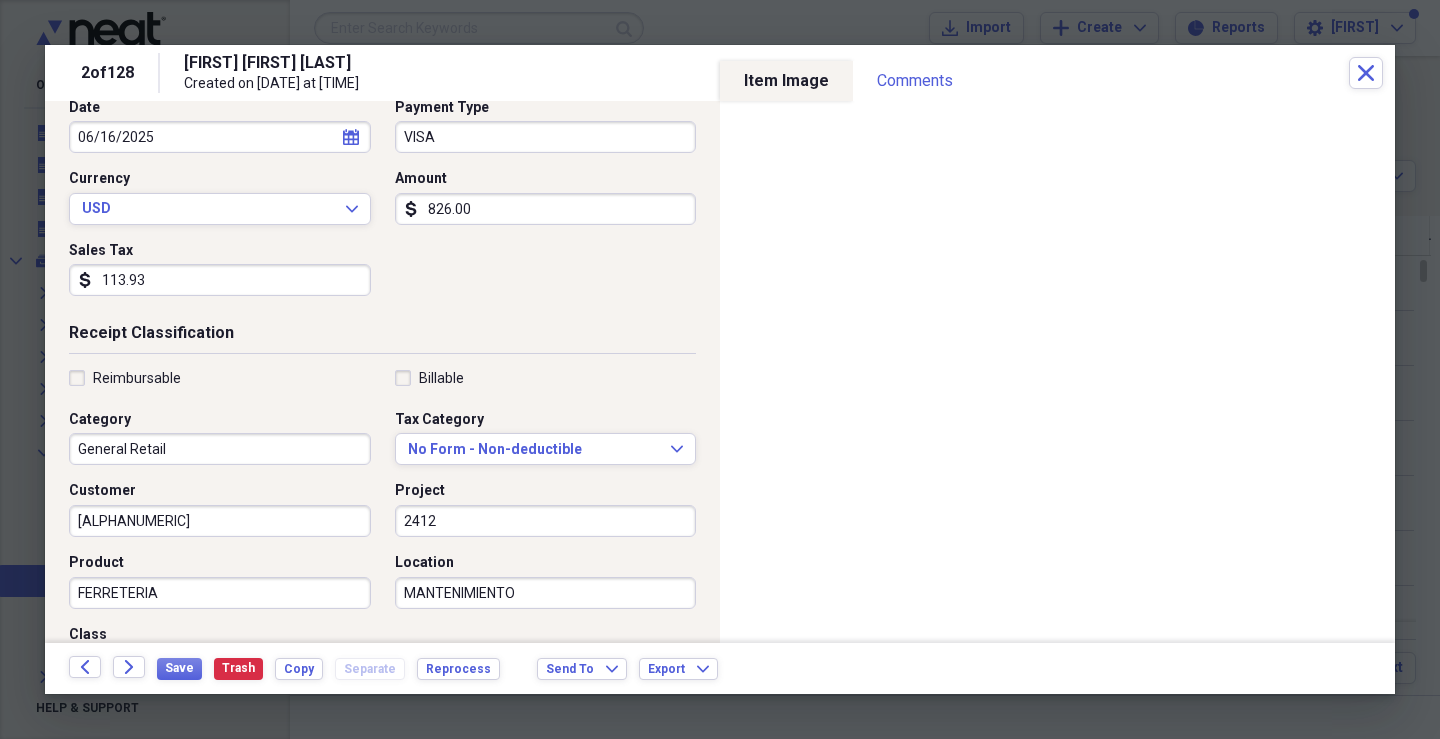 scroll, scrollTop: 0, scrollLeft: 0, axis: both 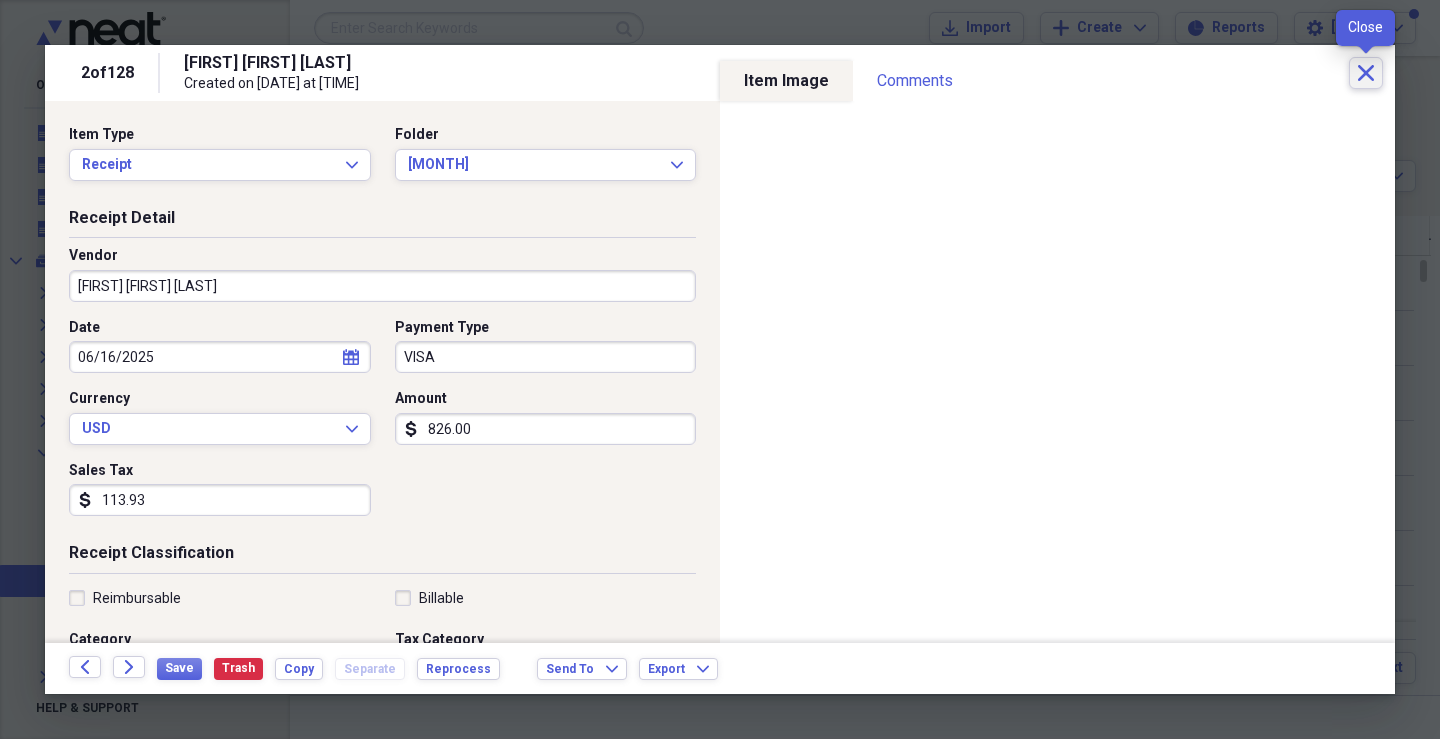 click on "Close" at bounding box center (1366, 73) 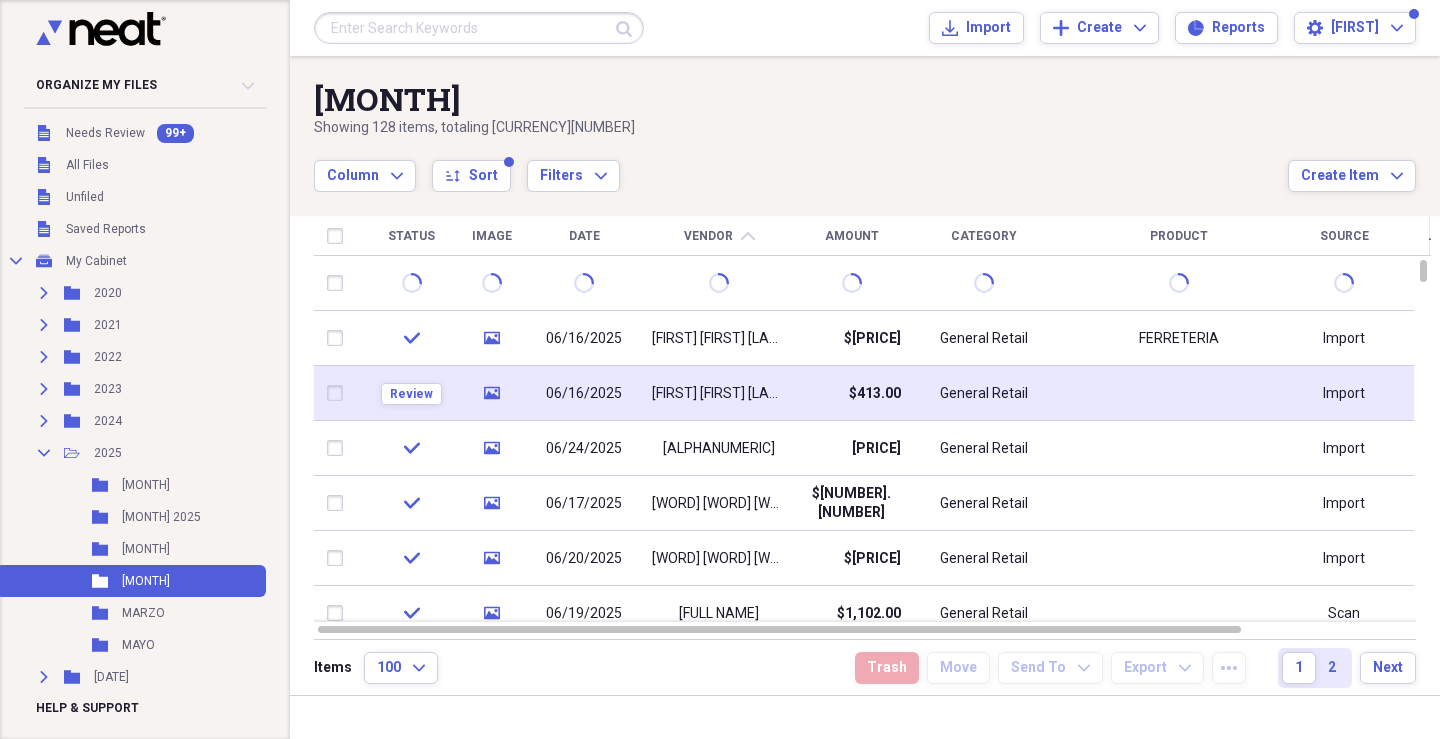 click on "[FIRST] [FIRST] [LAST]" at bounding box center [719, 394] 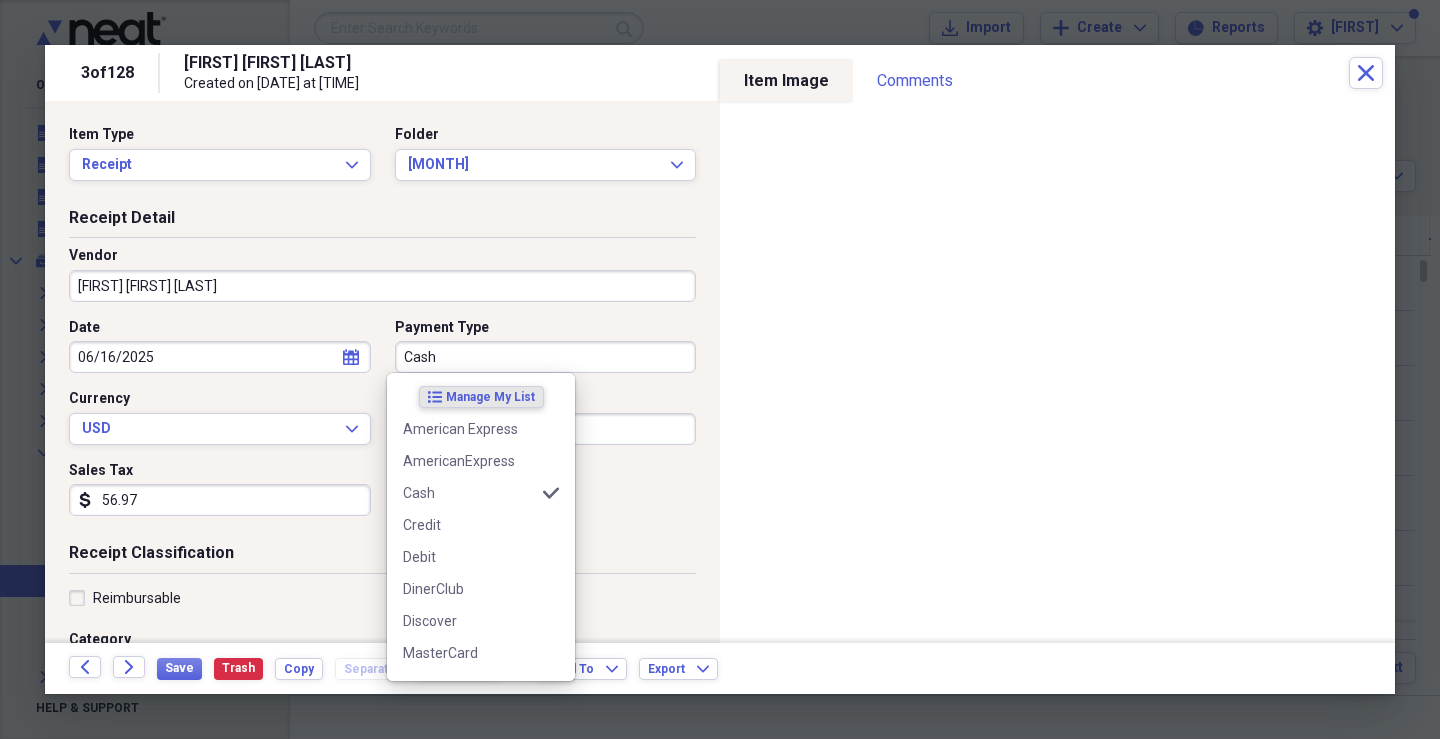 click on "Cash" at bounding box center [546, 357] 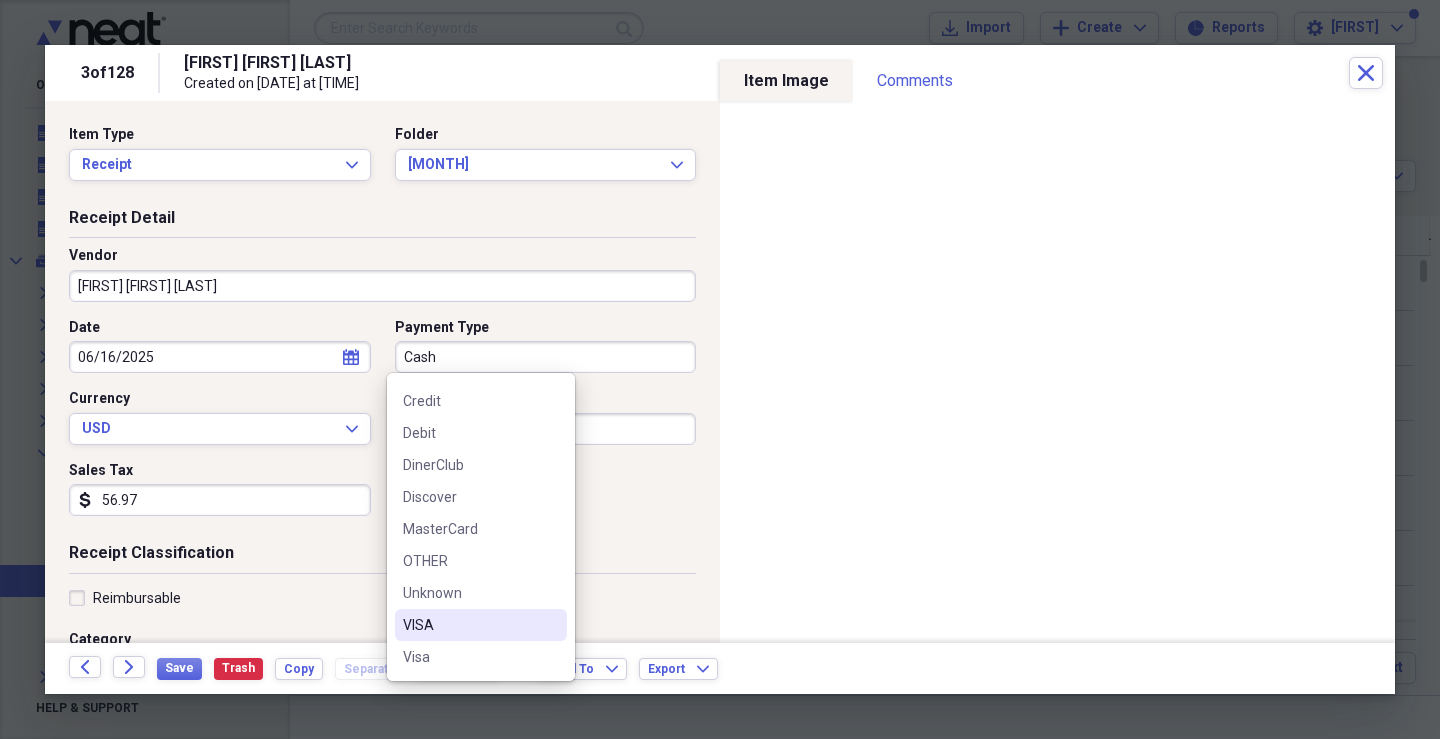 click on "VISA" at bounding box center [469, 625] 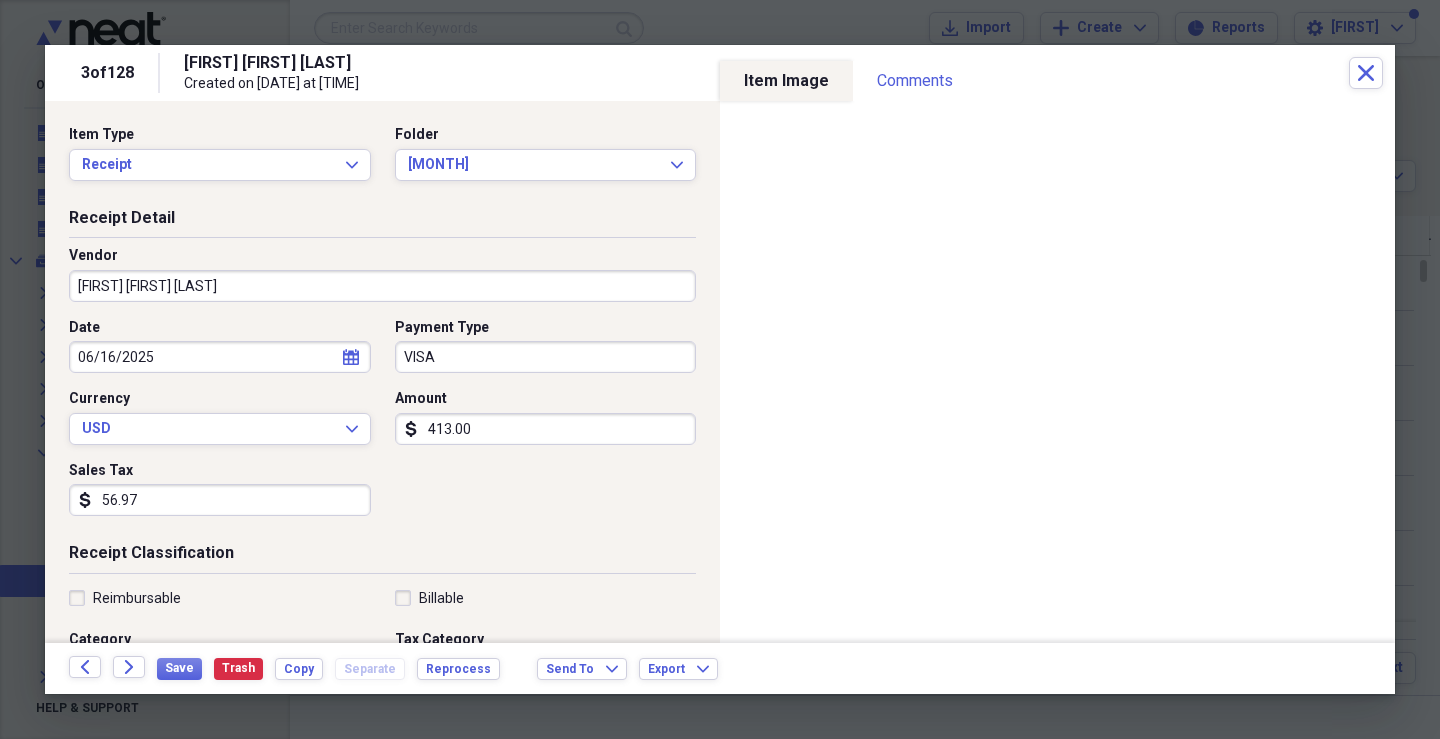 select on "5" 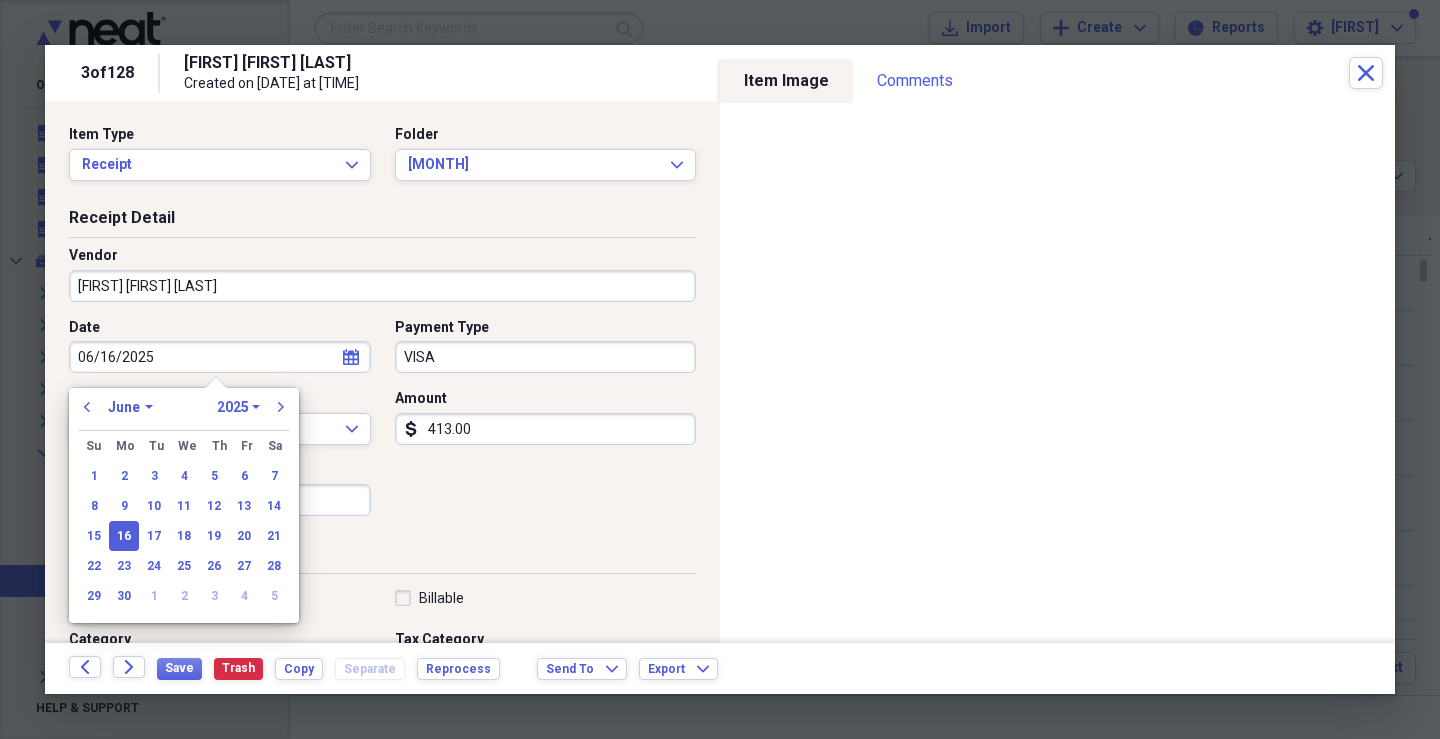 click on "06/16/2025" at bounding box center [220, 357] 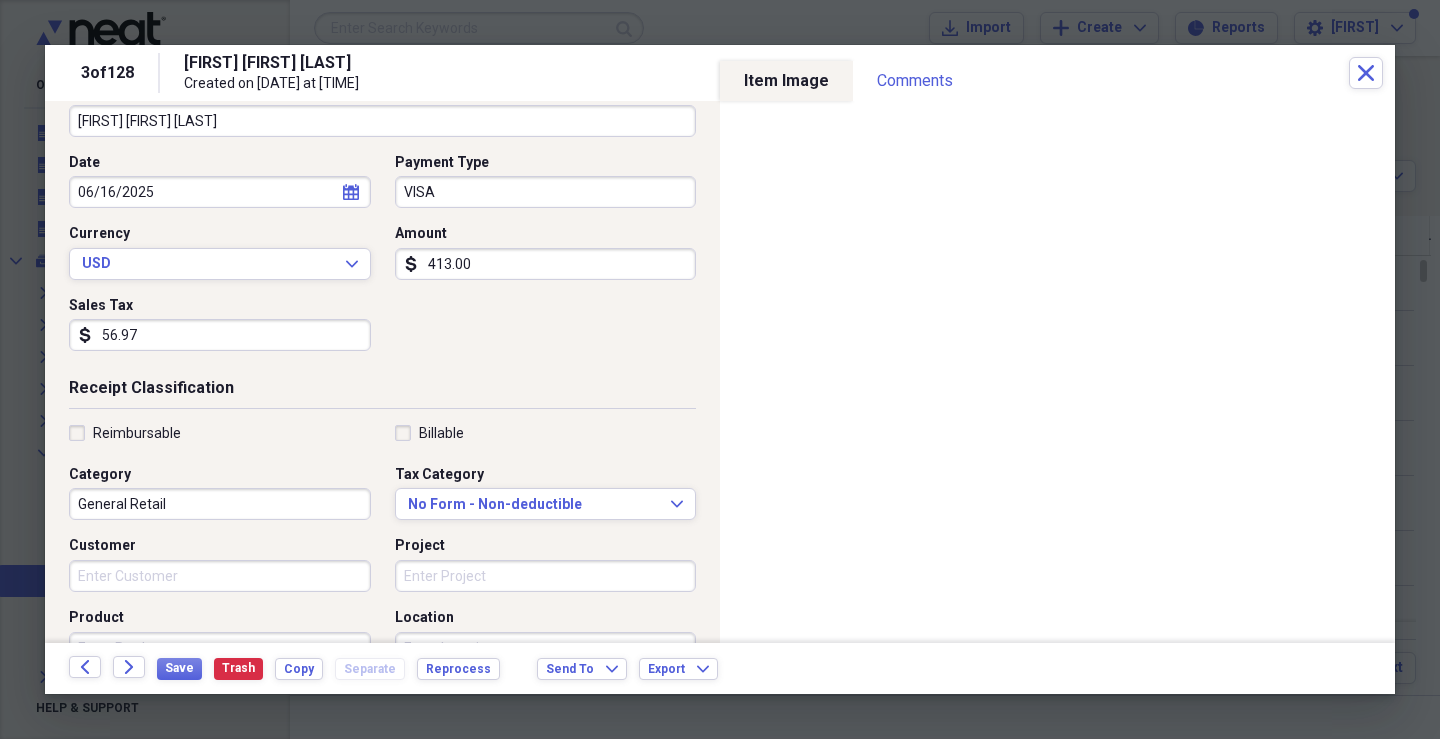 scroll, scrollTop: 200, scrollLeft: 0, axis: vertical 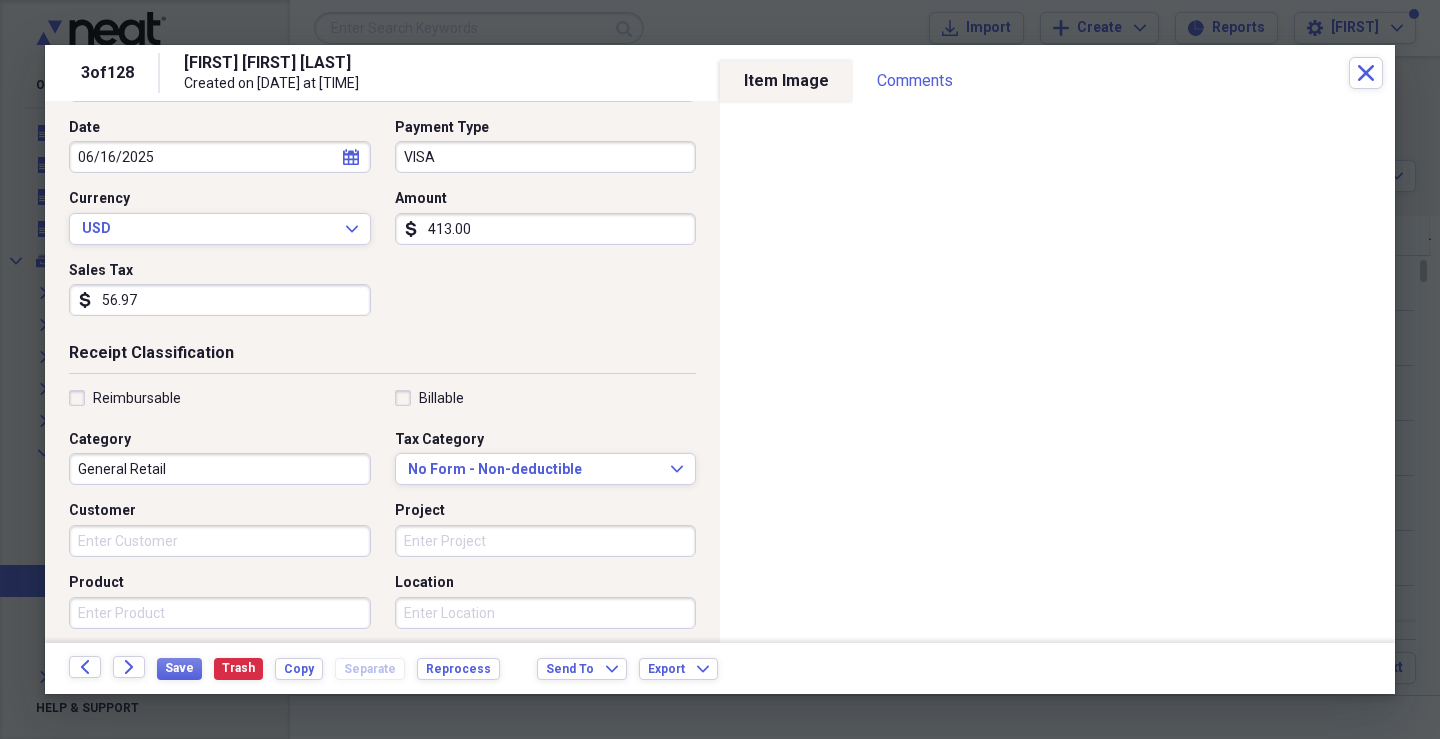 click on "Customer" at bounding box center (220, 541) 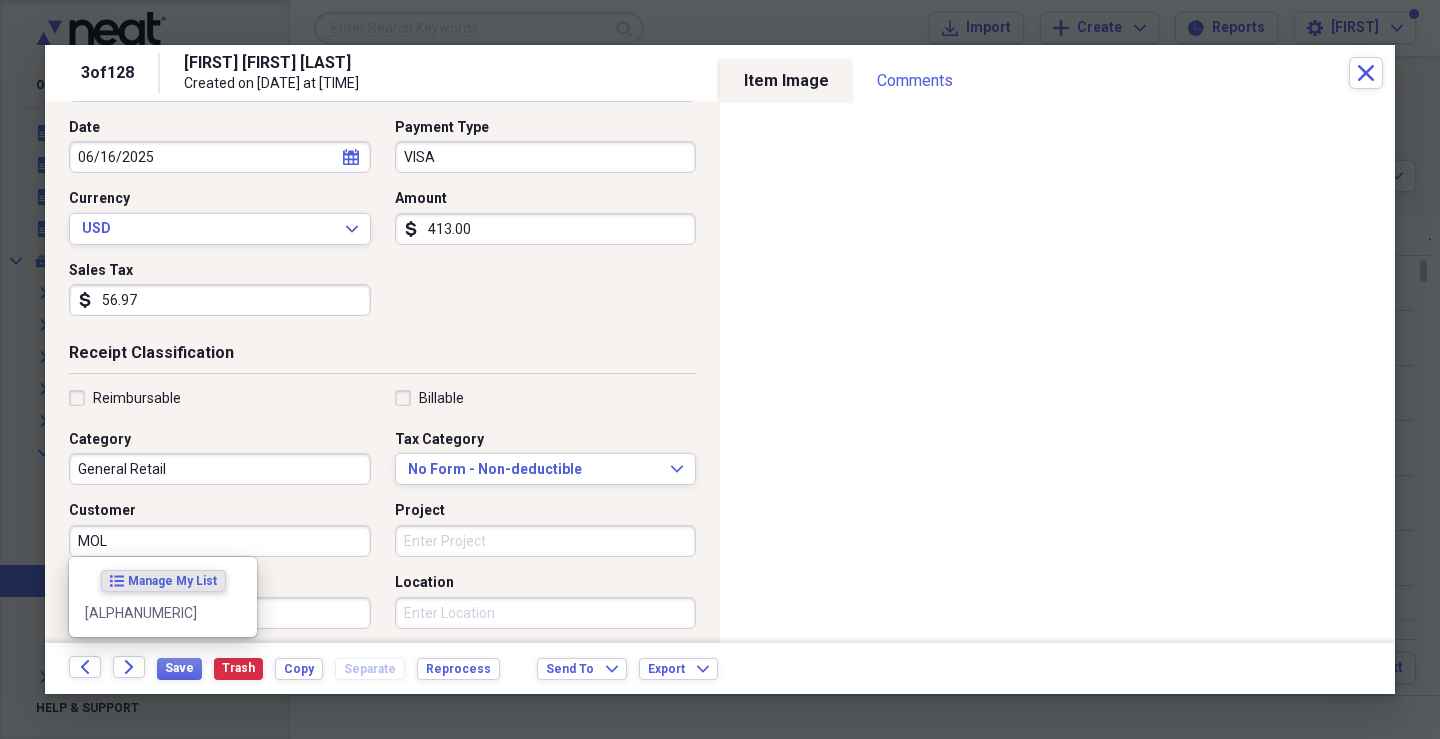 type on "MOLE" 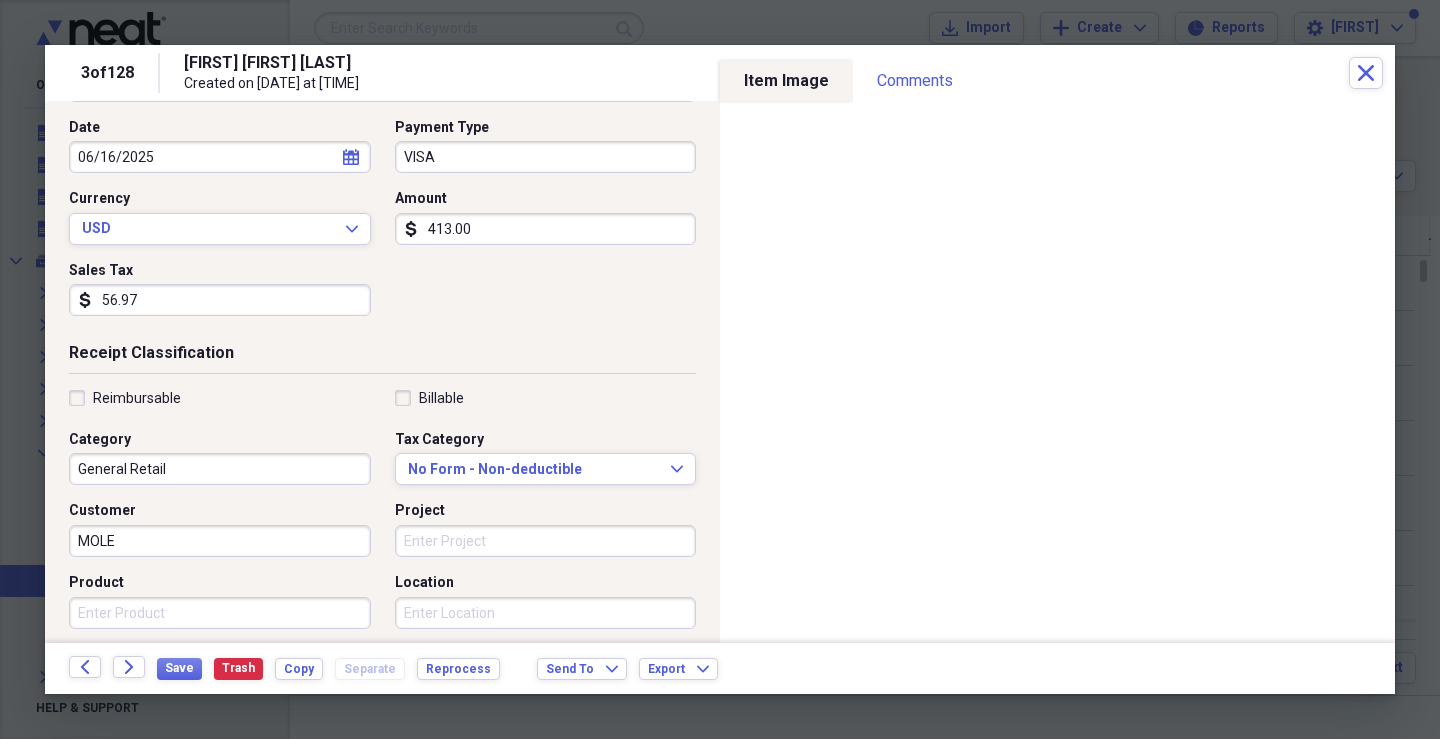 click on "MOLE" at bounding box center [220, 541] 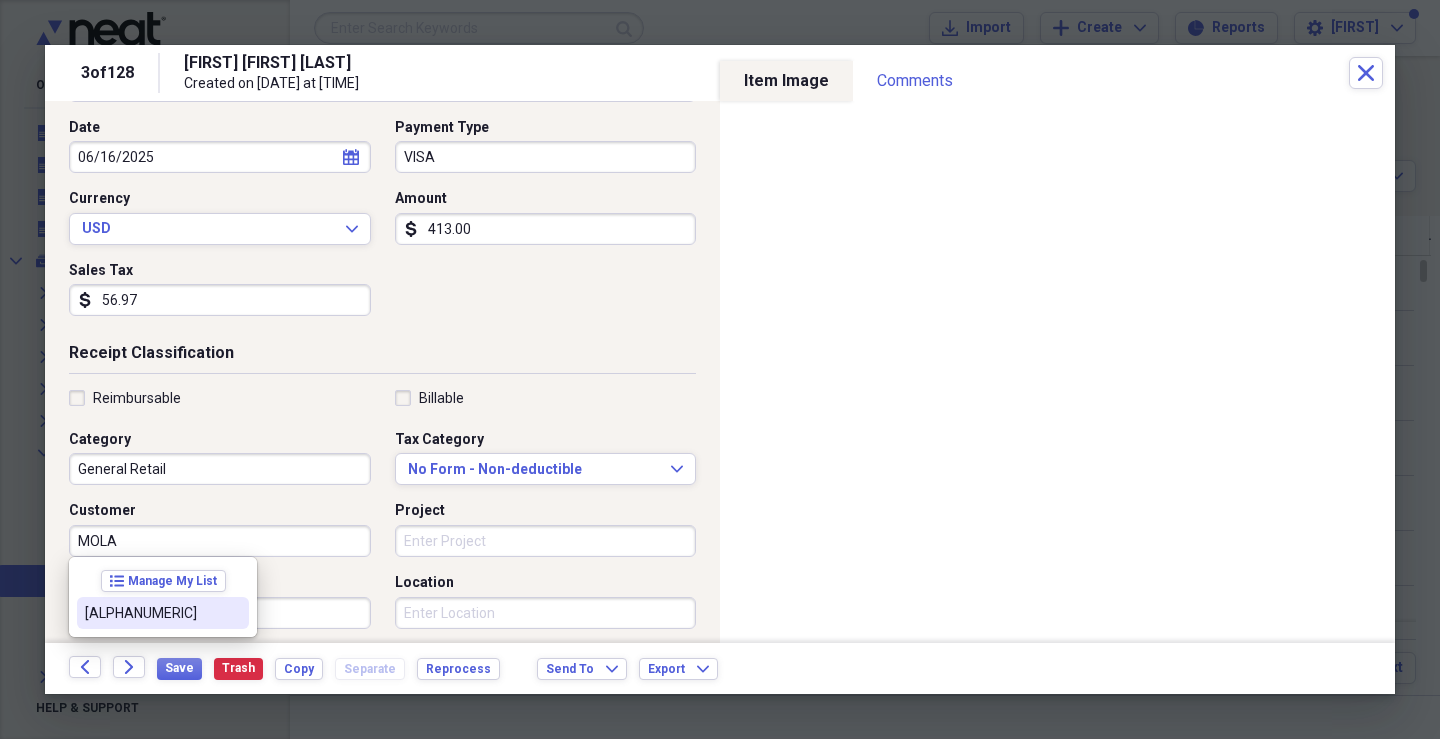 drag, startPoint x: 114, startPoint y: 613, endPoint x: 129, endPoint y: 606, distance: 16.552946 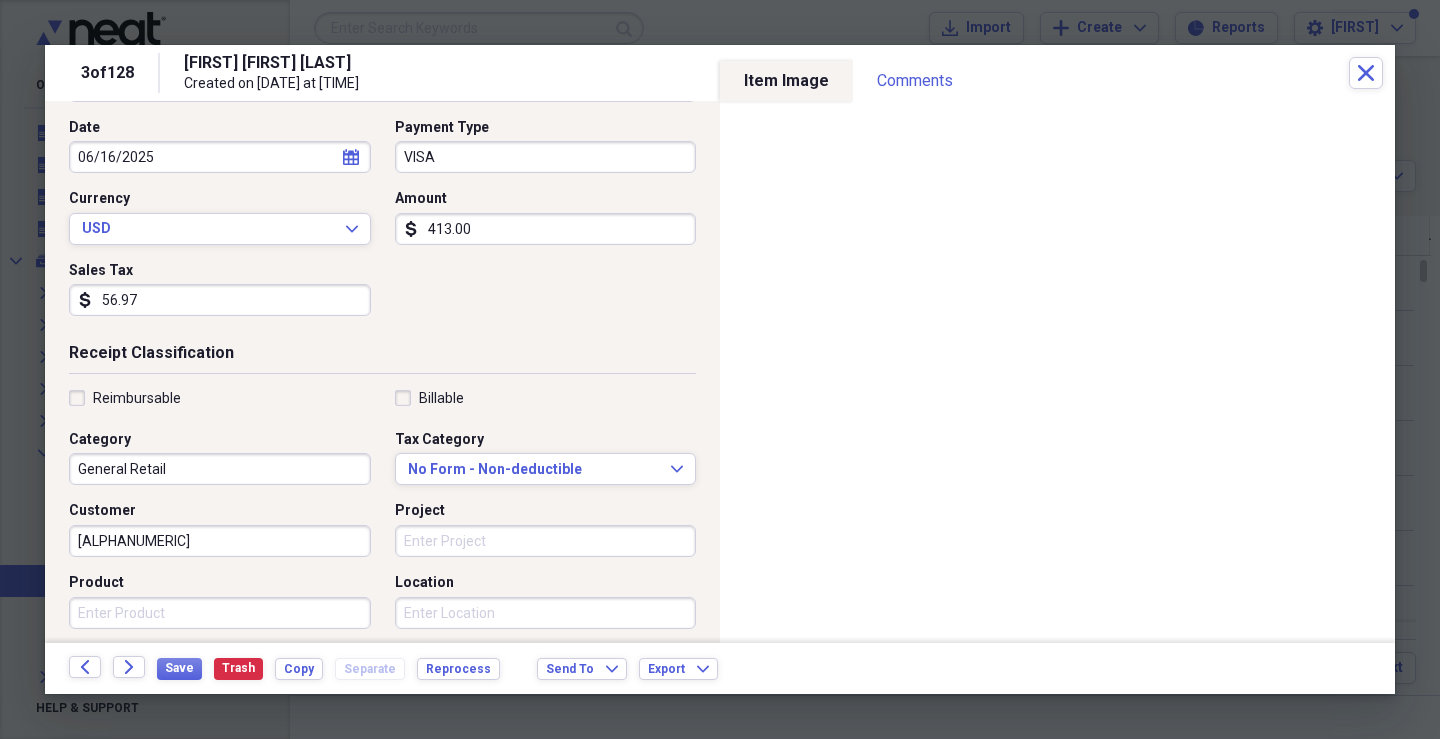 click on "Project" at bounding box center (546, 541) 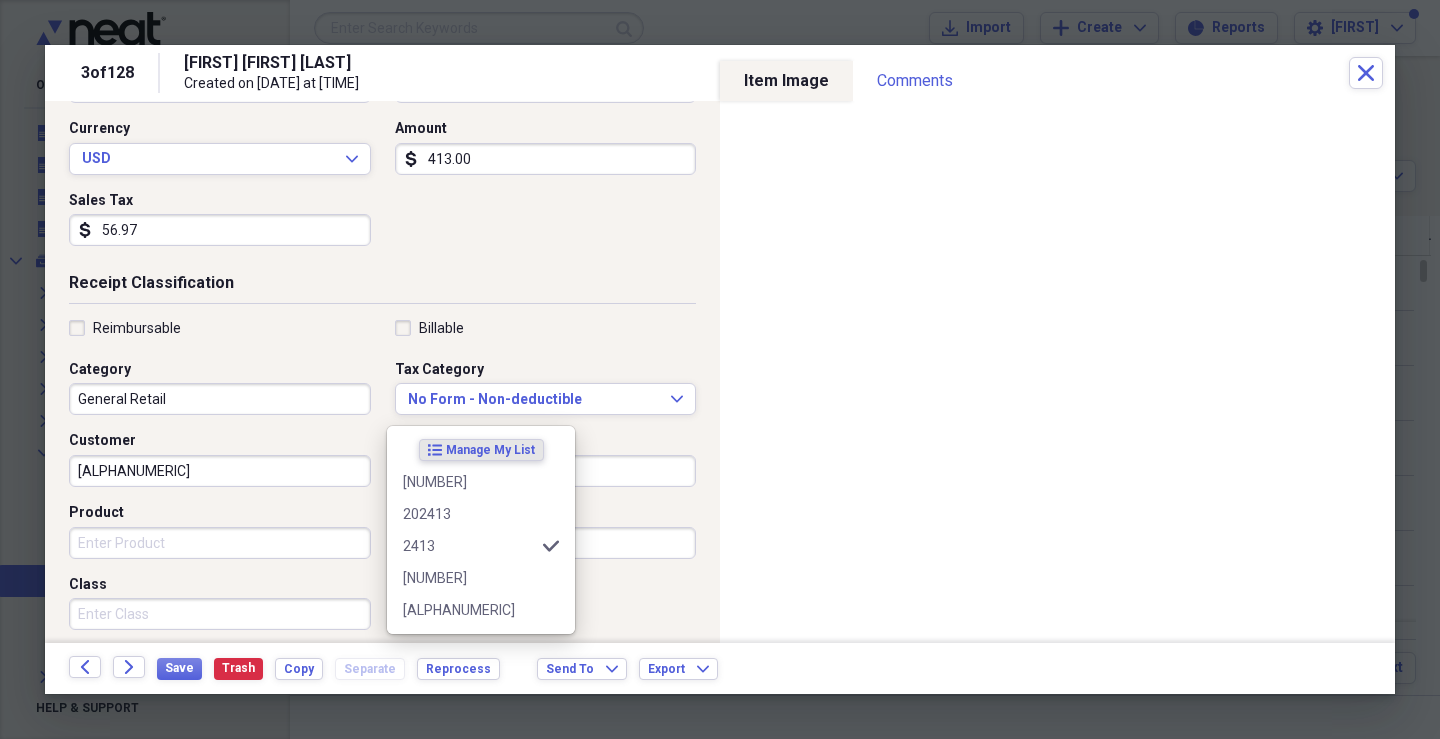 scroll, scrollTop: 400, scrollLeft: 0, axis: vertical 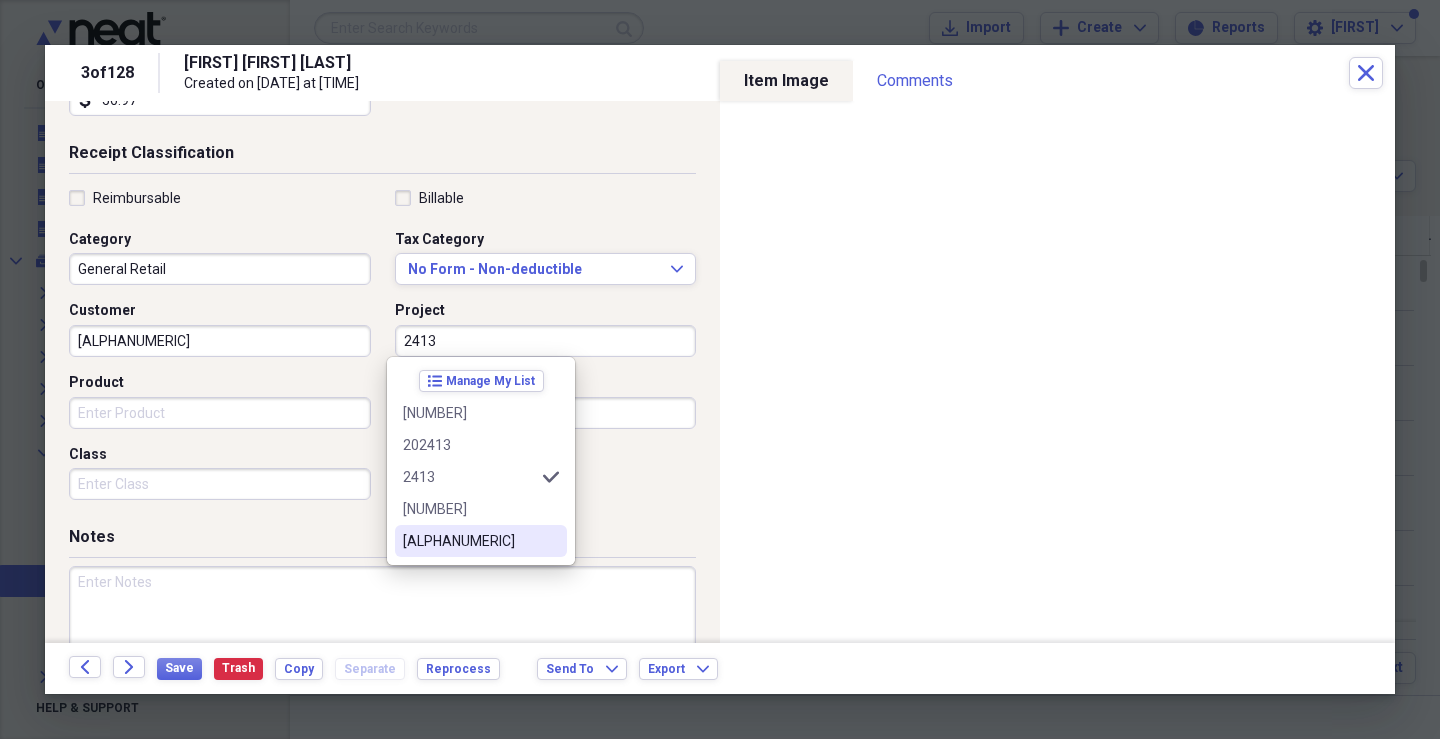 type on "2413" 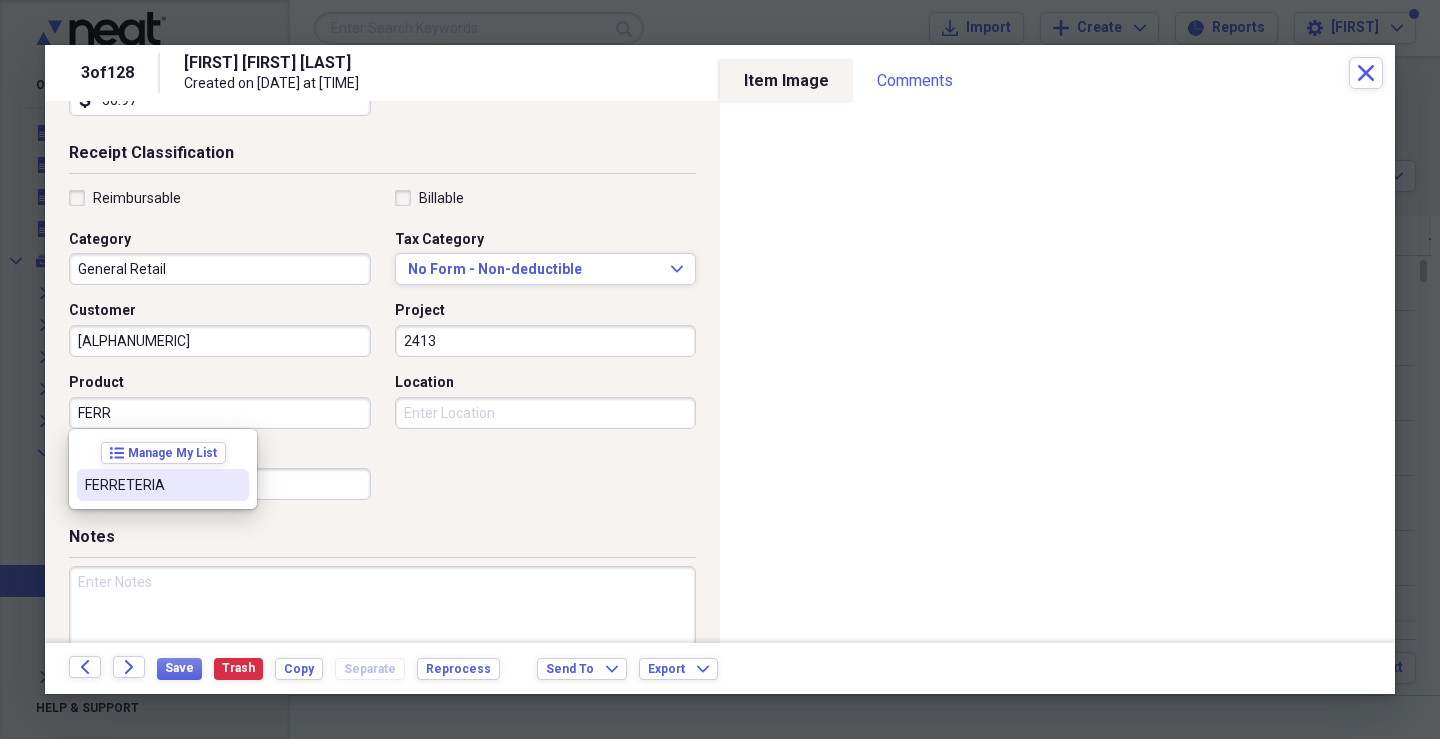 click on "FERRETERIA" at bounding box center (151, 485) 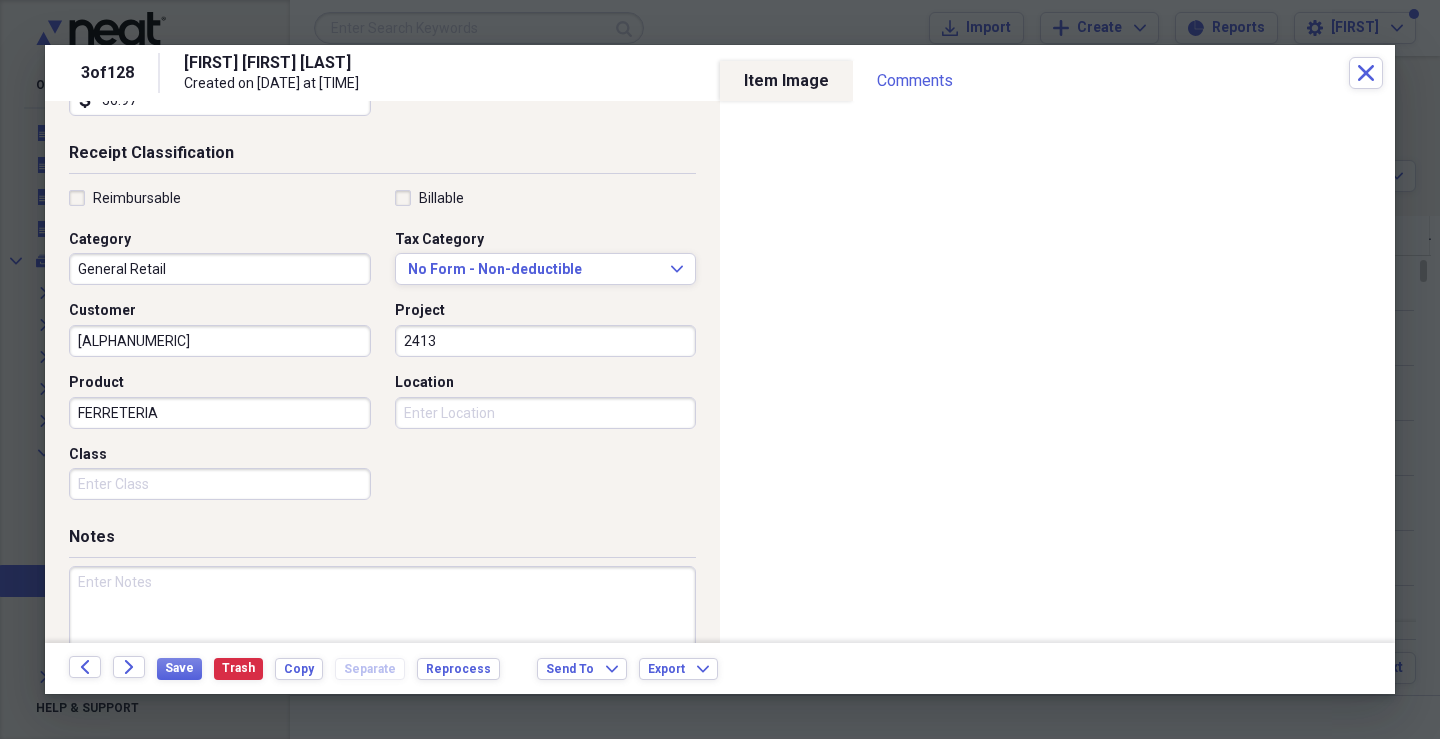 click on "Location" at bounding box center [546, 413] 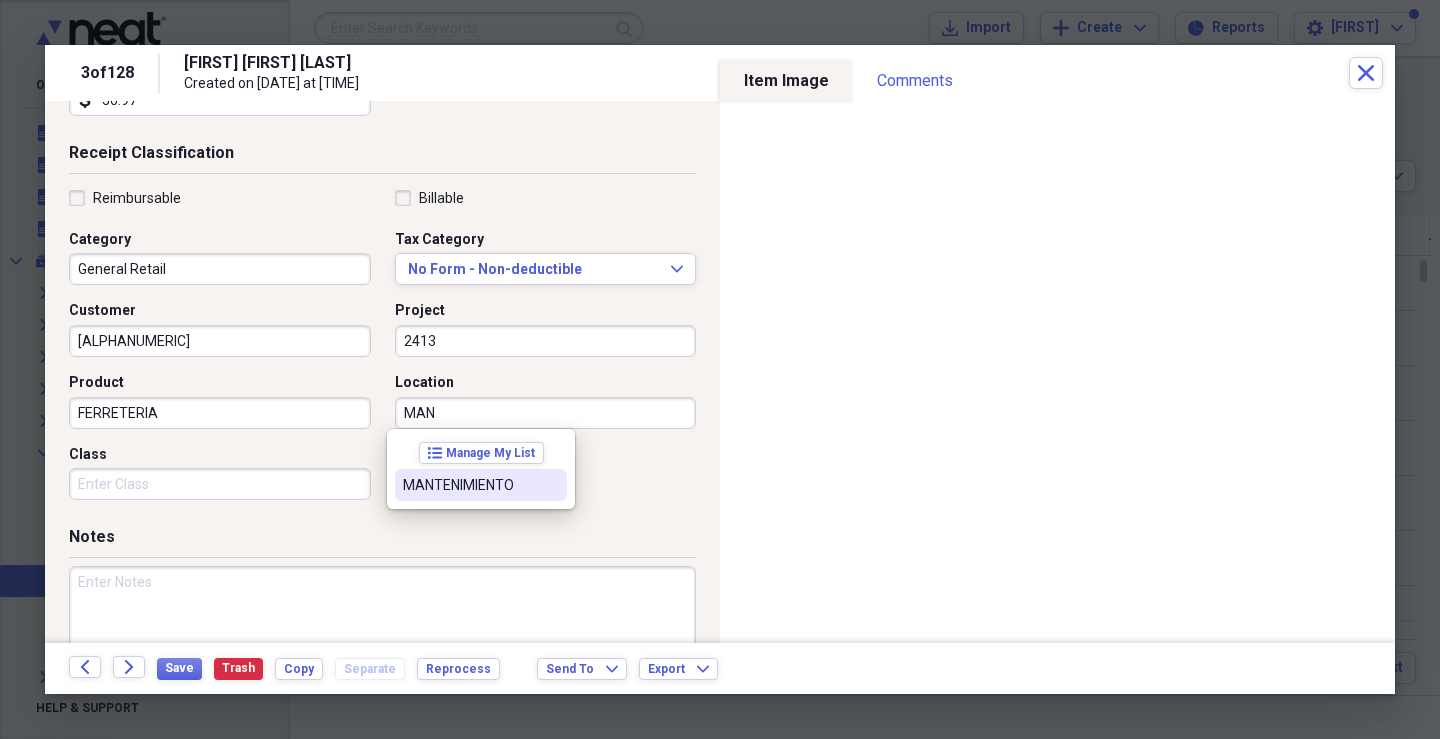 click on "MANTENIMIENTO" at bounding box center (469, 485) 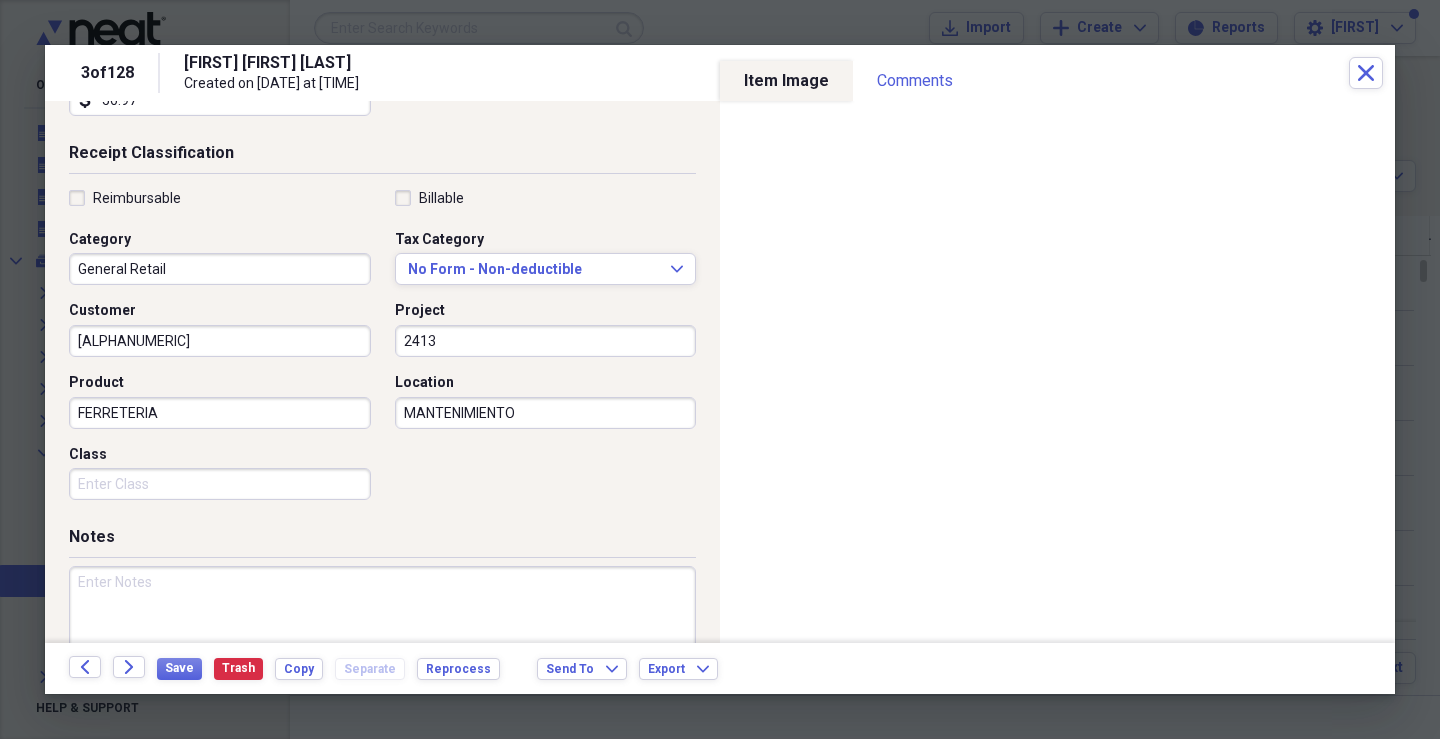 click on "Class" at bounding box center [220, 484] 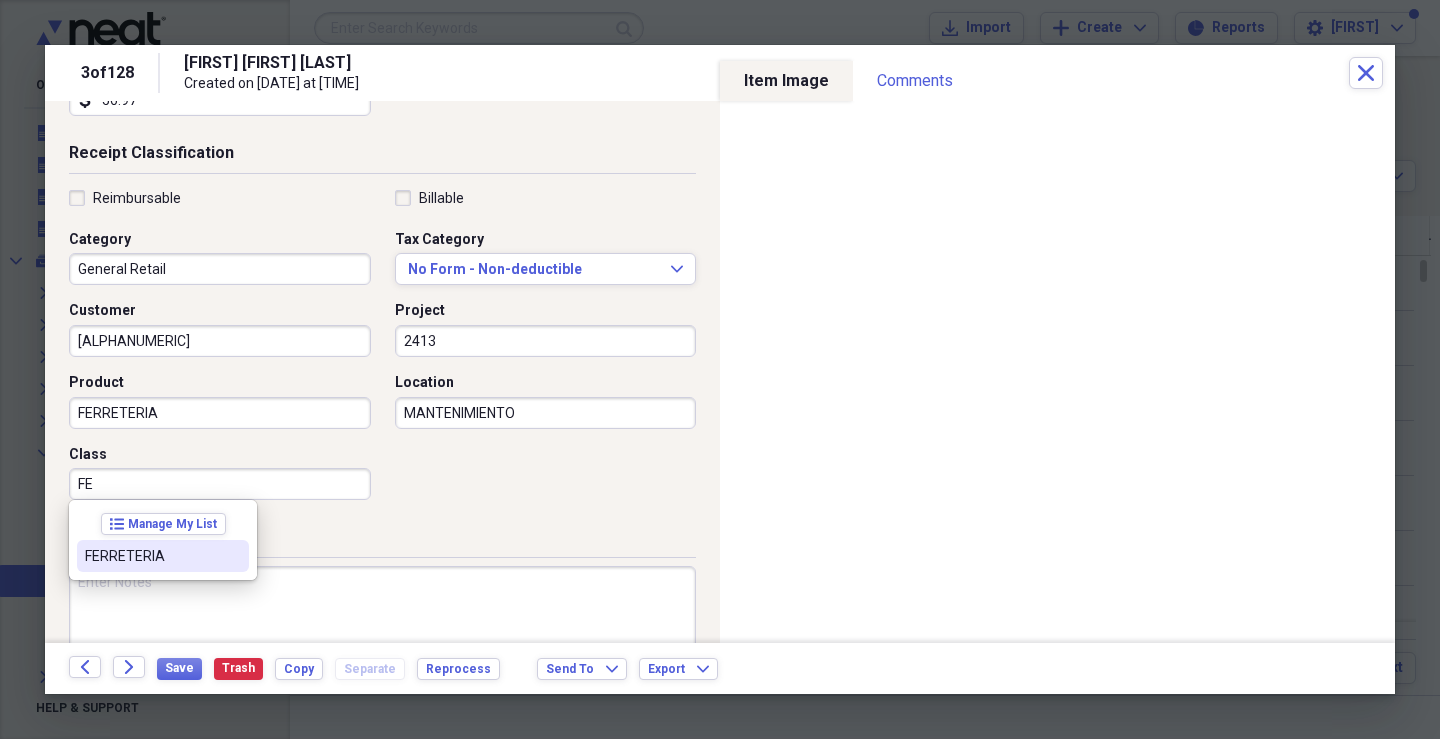 click on "FERRETERIA" at bounding box center (151, 556) 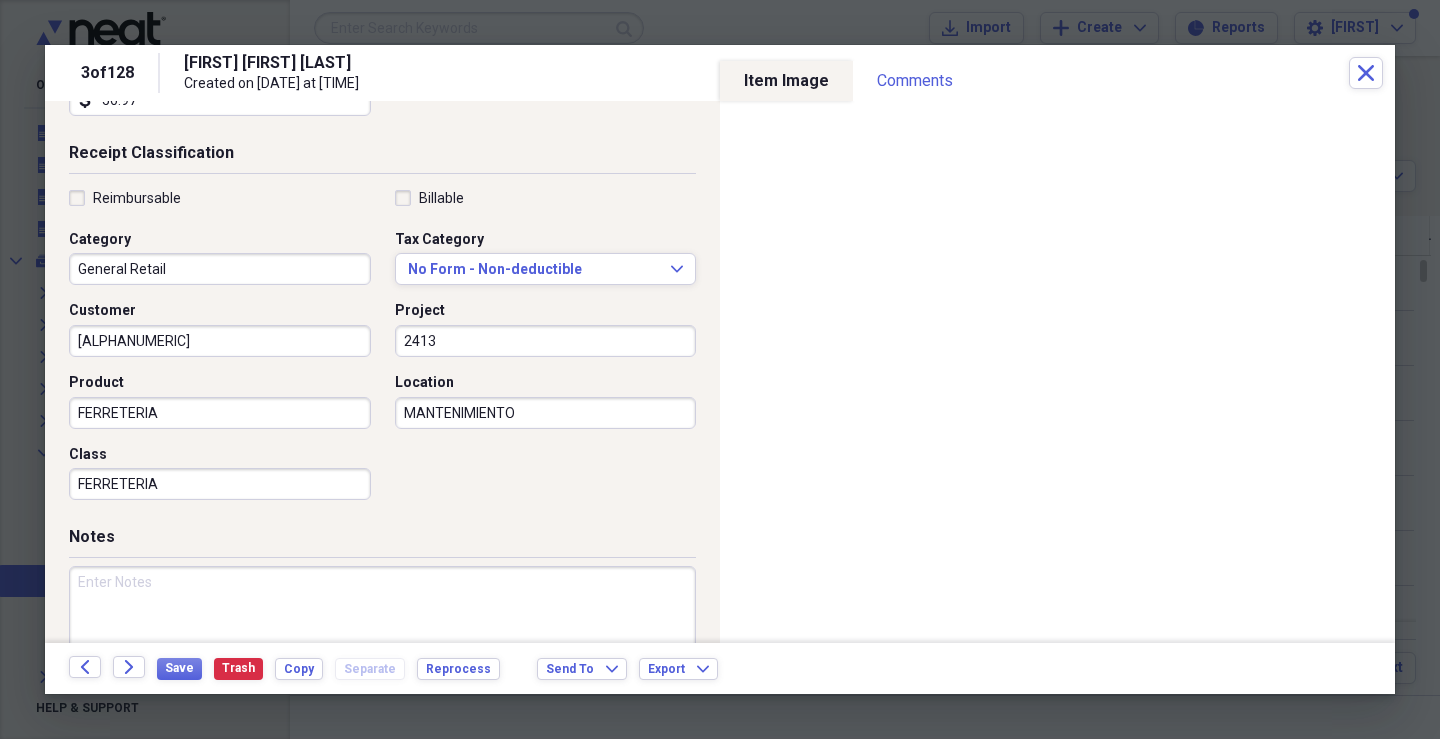 click at bounding box center [382, 631] 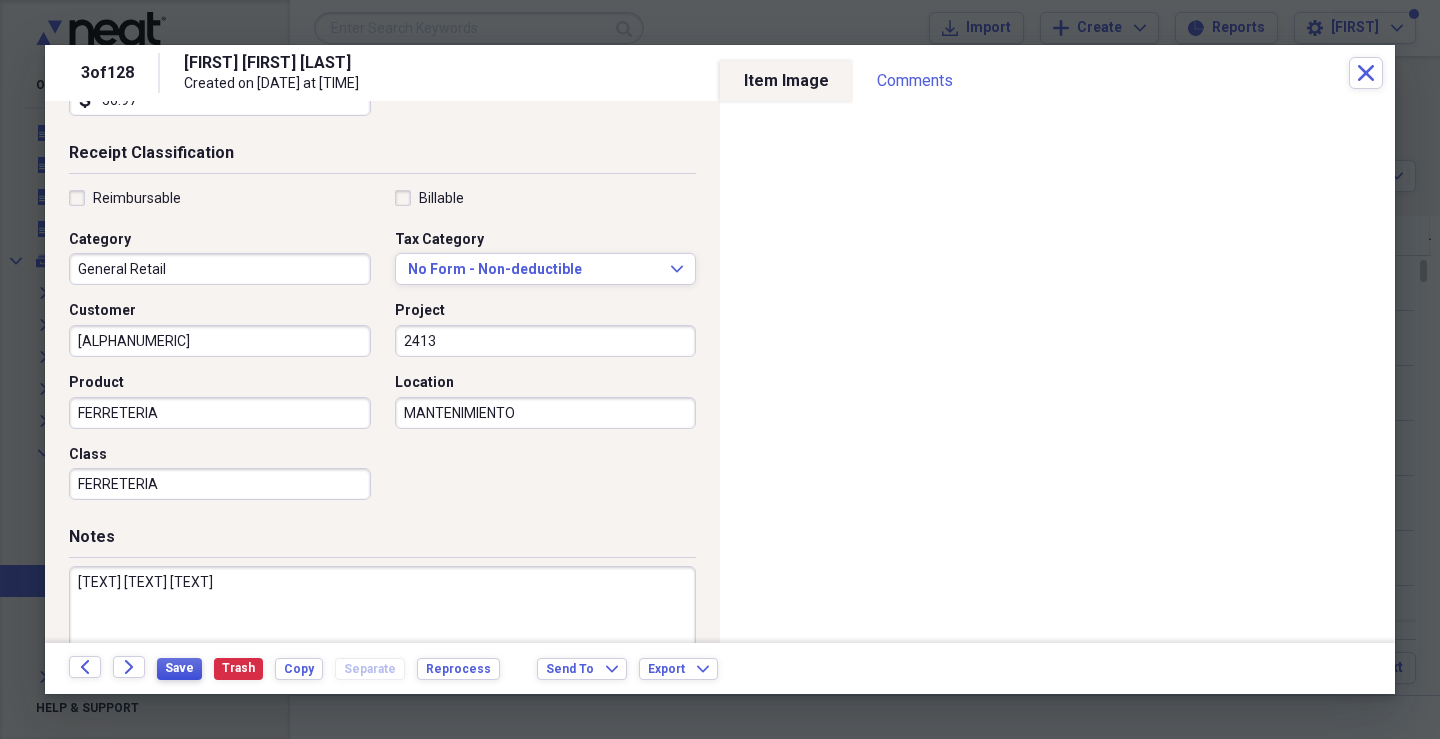 type on "[TEXT] [TEXT] [TEXT]" 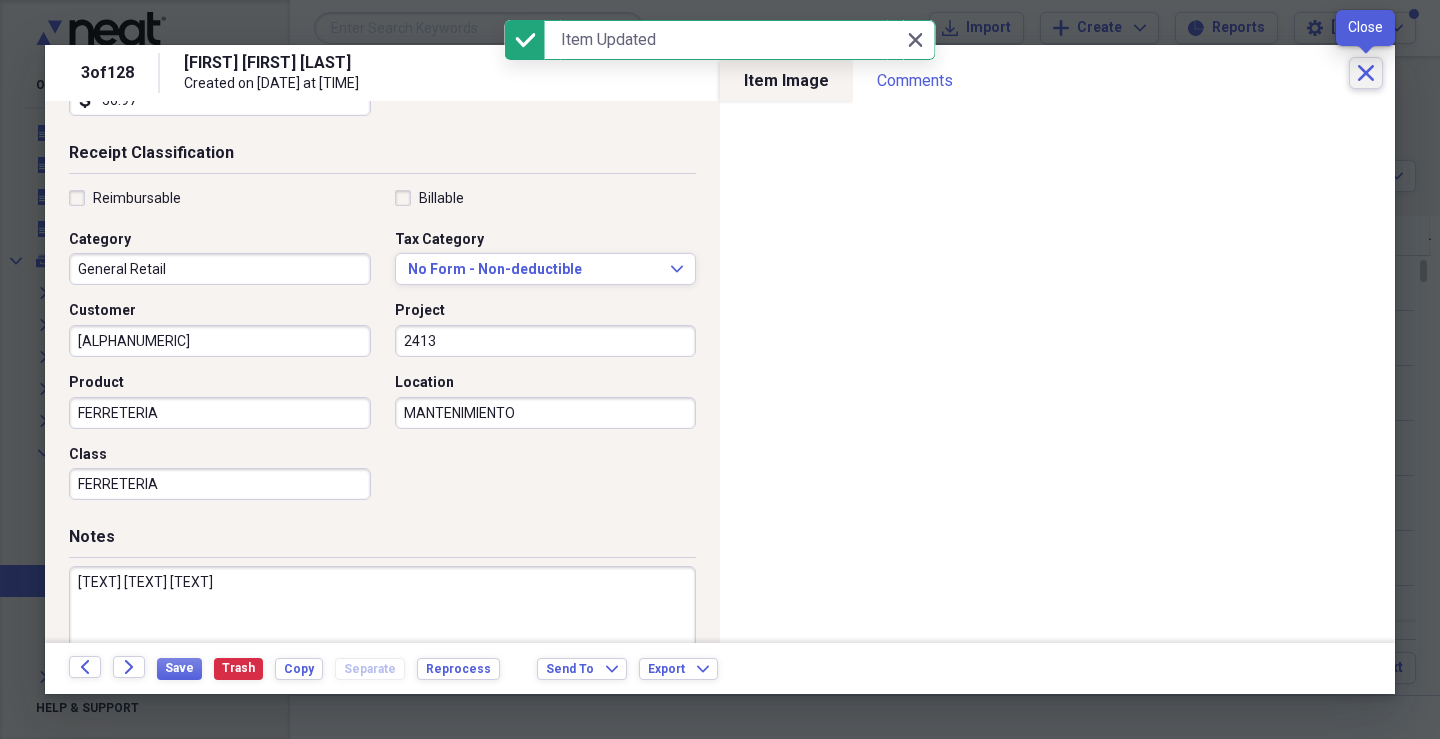 click on "Close" 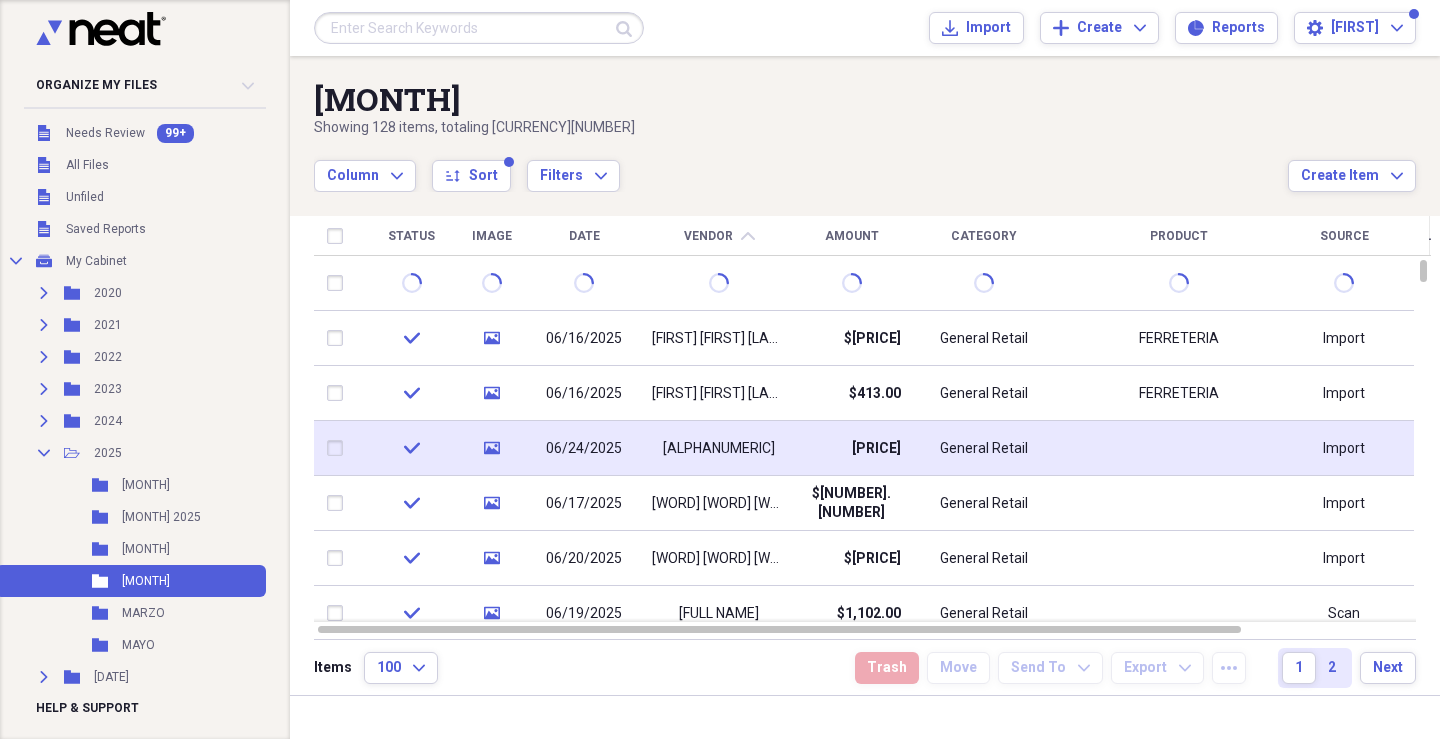 click on "[ALPHANUMERIC]" at bounding box center [719, 449] 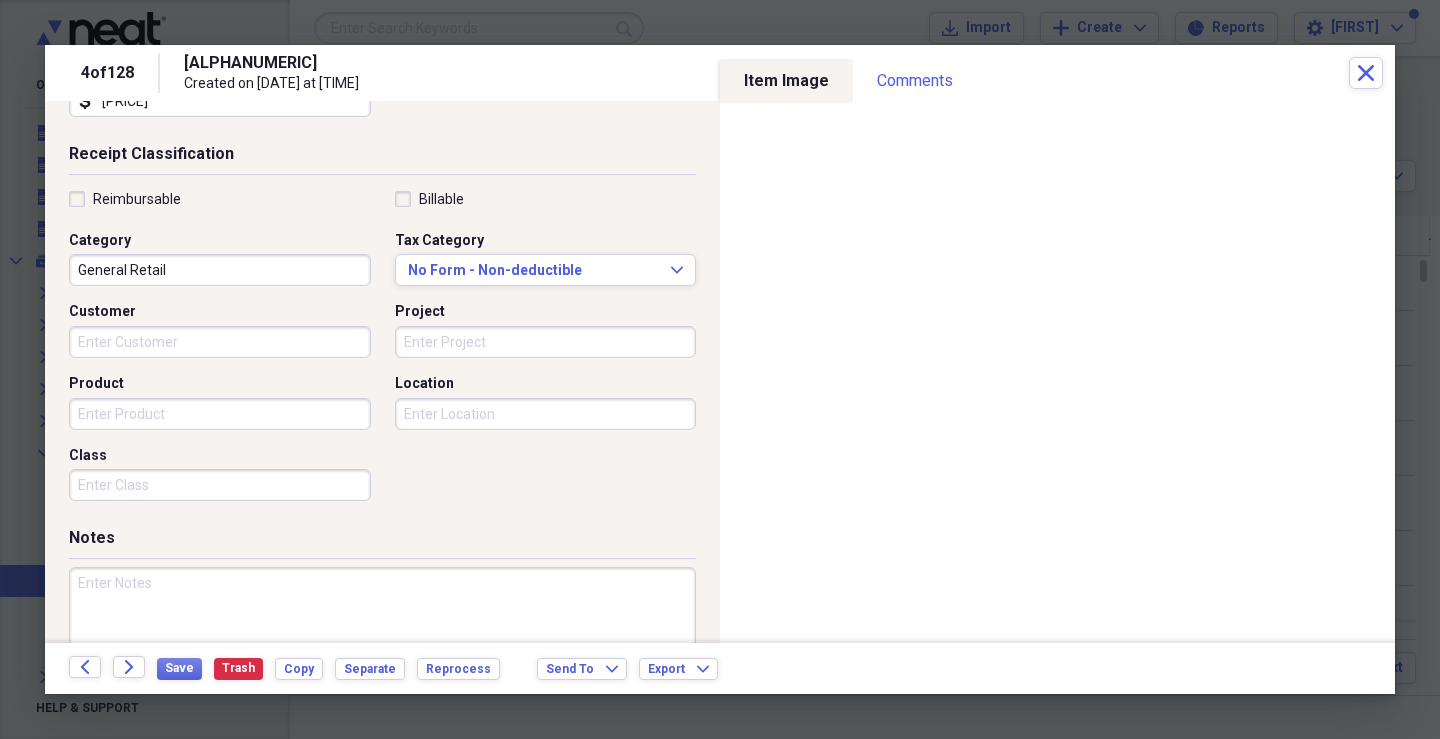 scroll, scrollTop: 400, scrollLeft: 0, axis: vertical 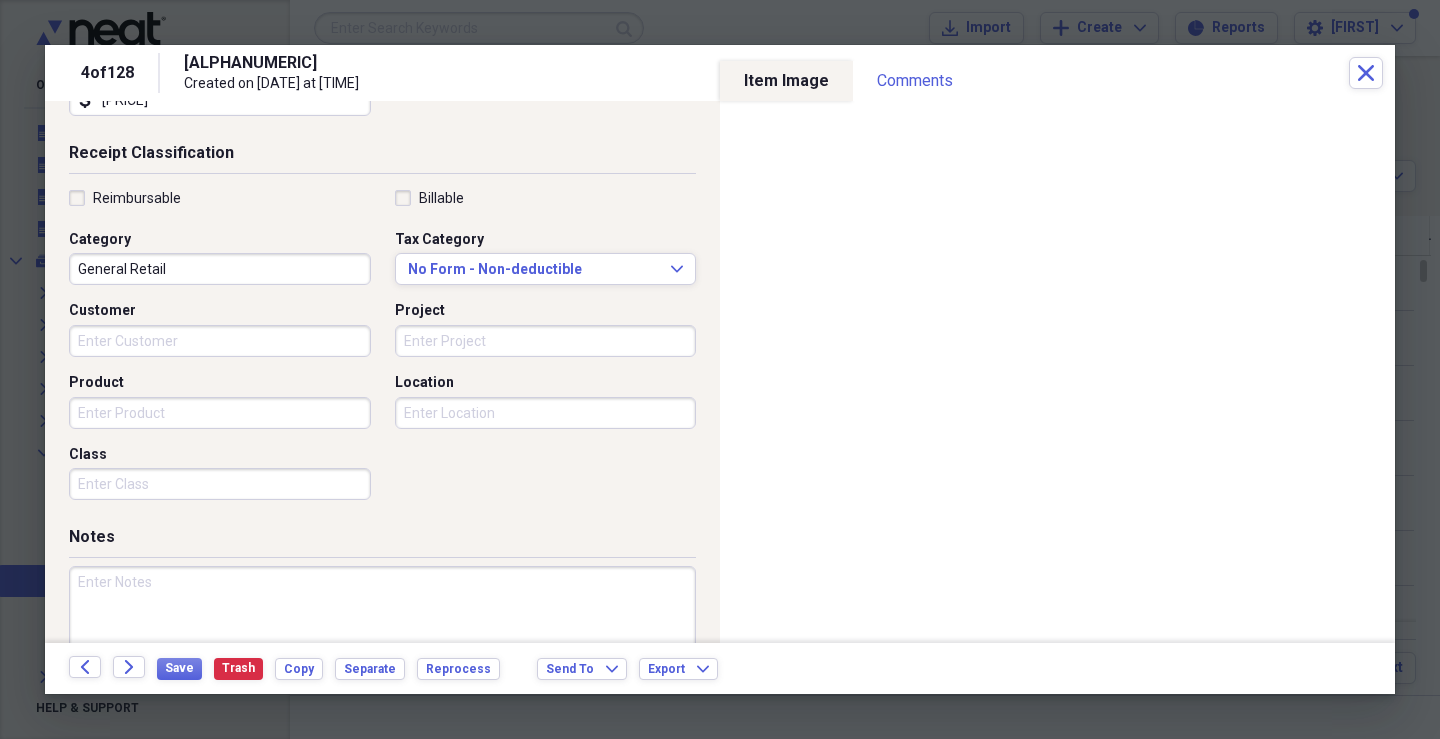 click on "Customer" at bounding box center [220, 341] 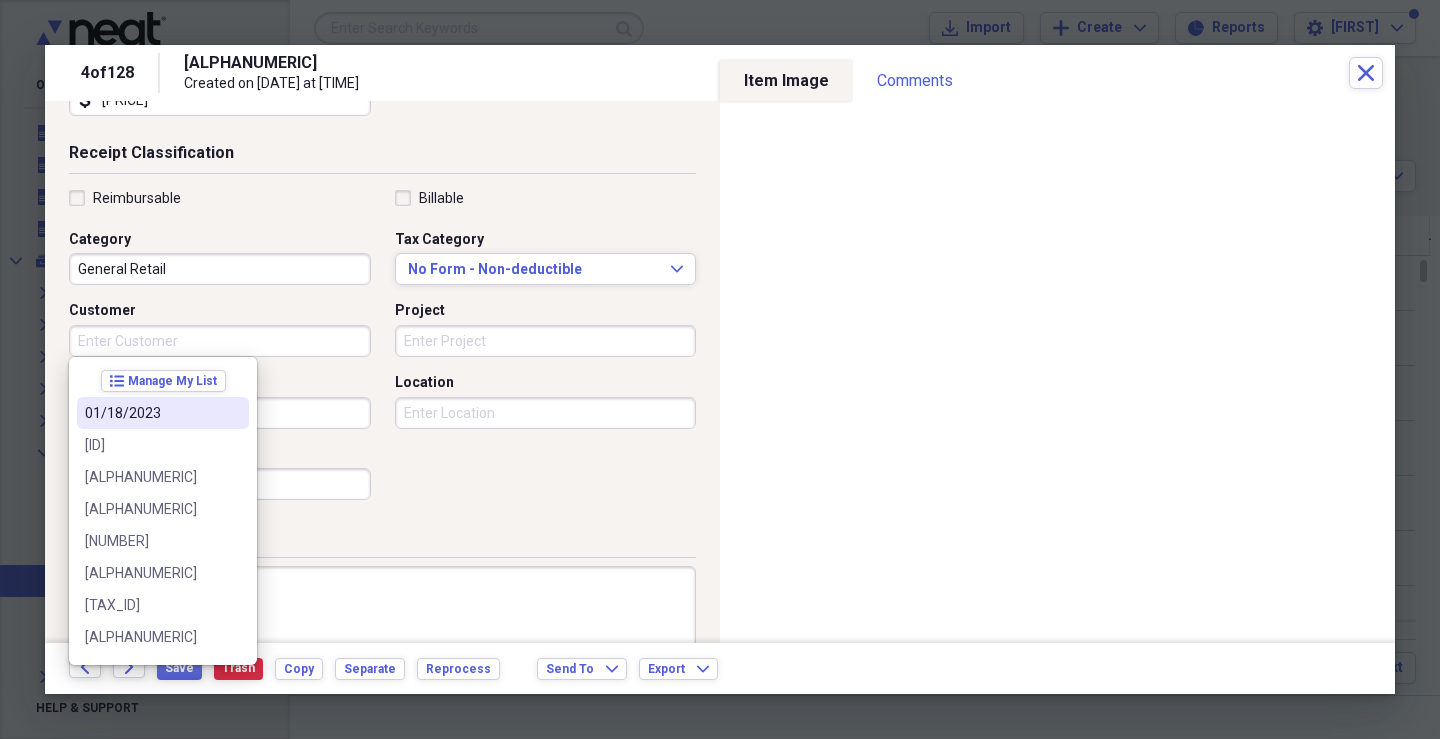 click on "Customer" at bounding box center [220, 341] 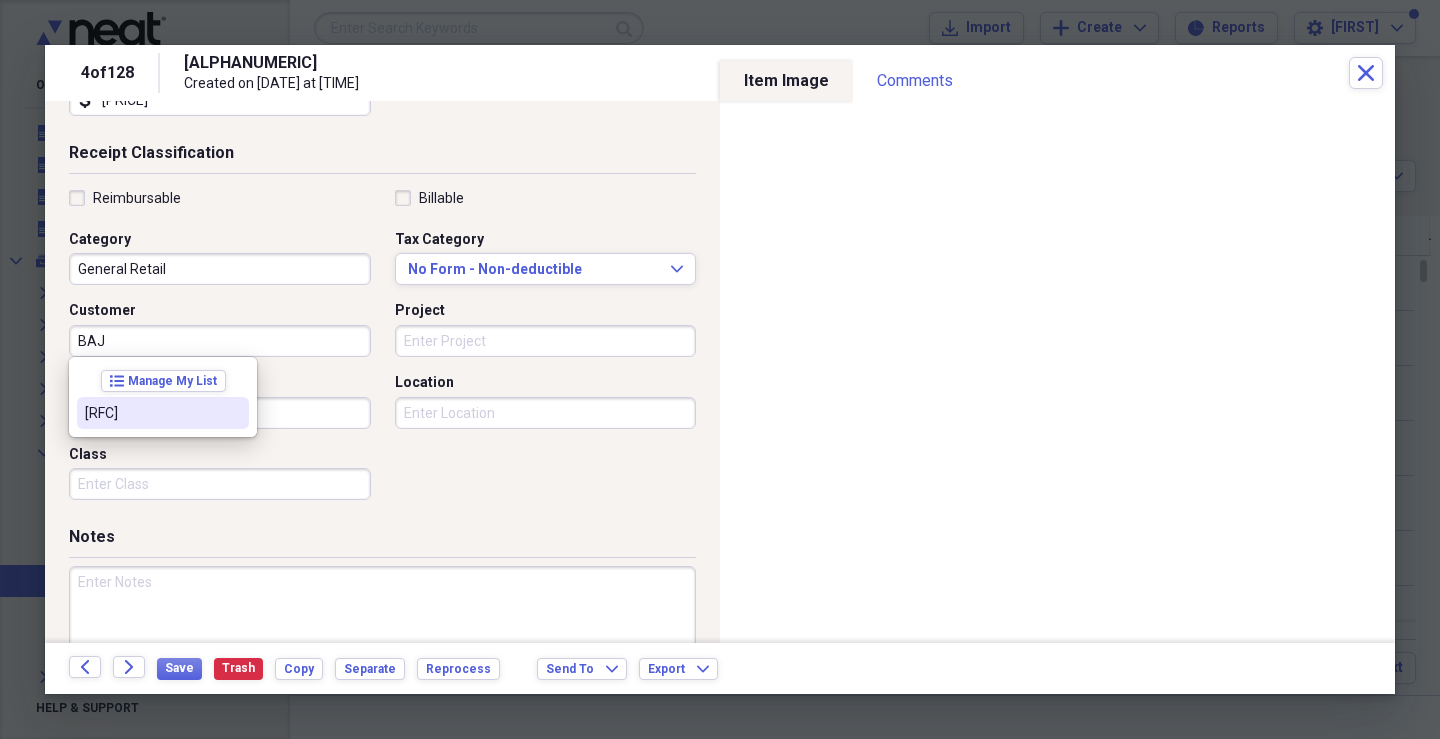 click on "[RFC]" at bounding box center (151, 413) 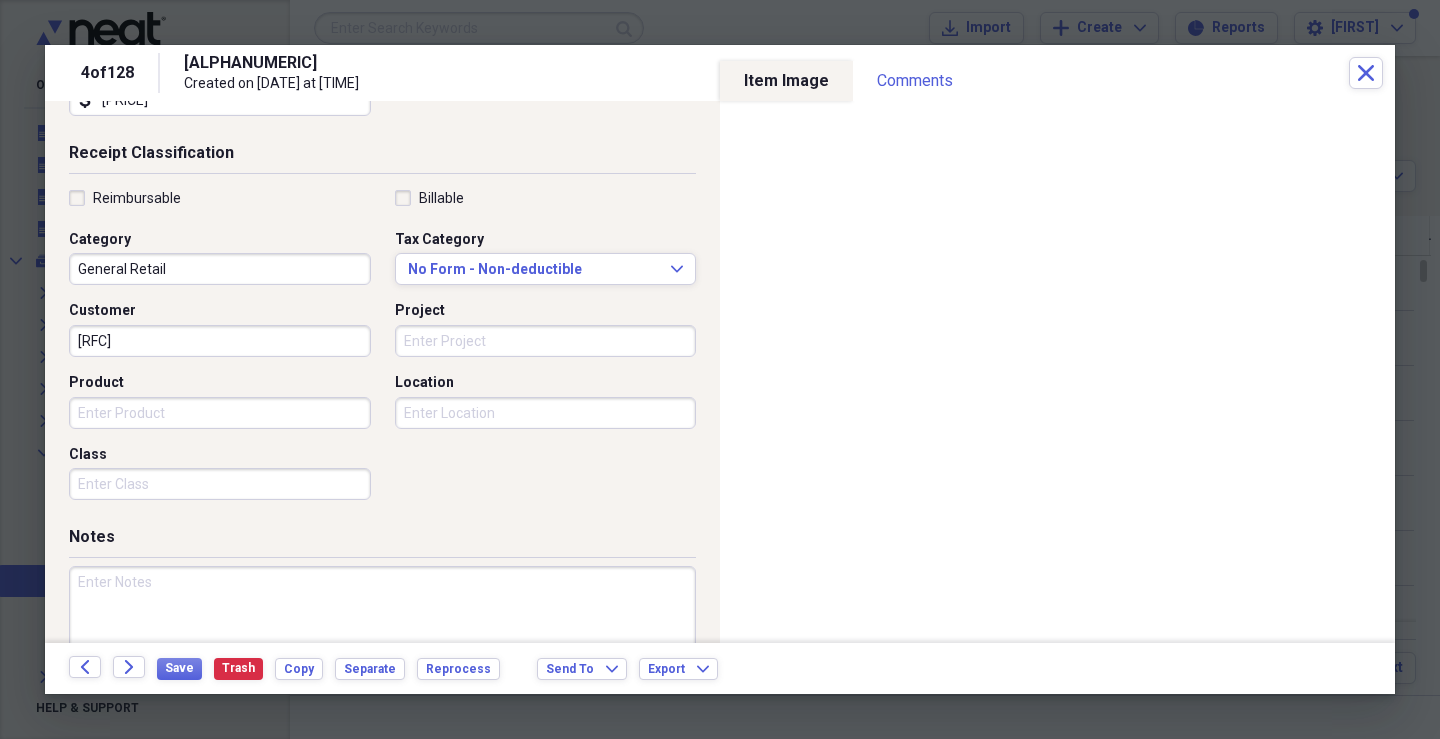 click on "Project" at bounding box center (546, 341) 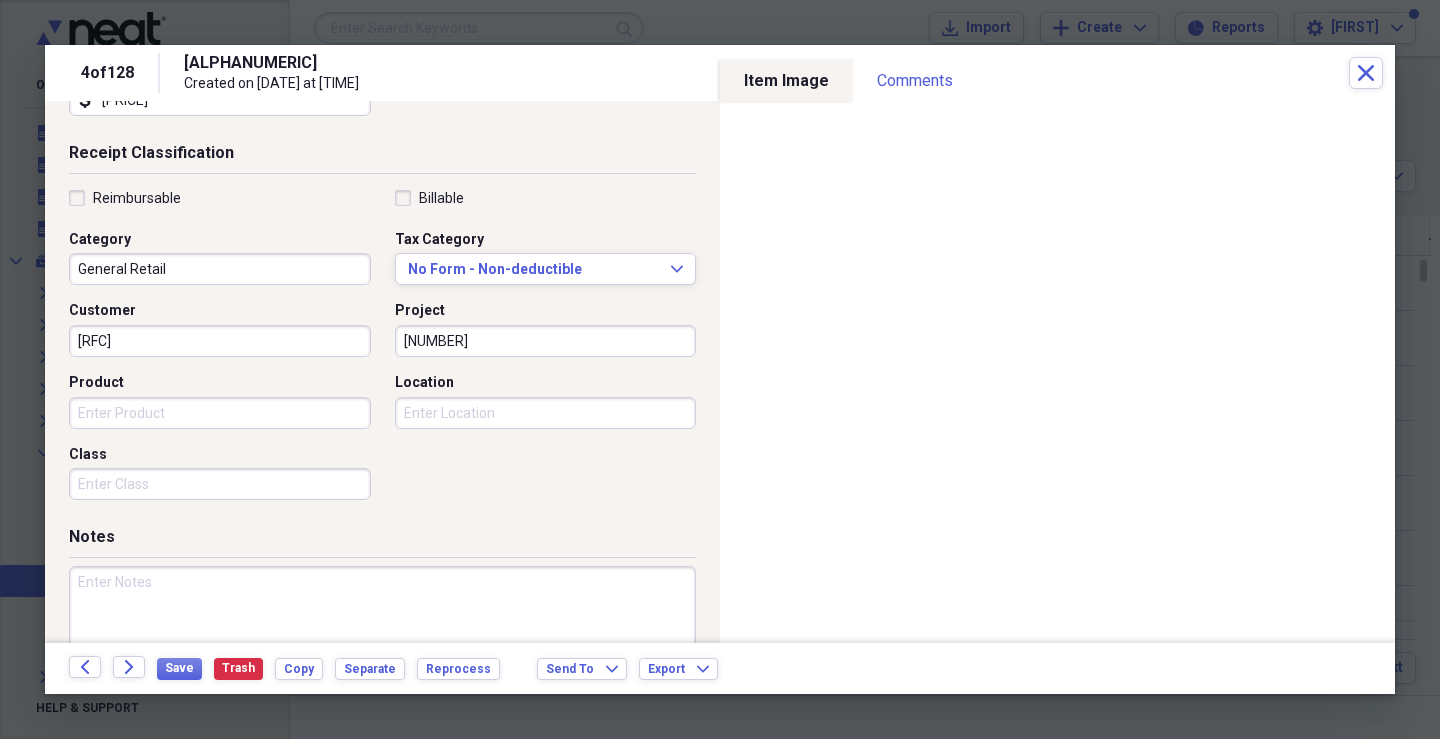 type on "[NUMBER]" 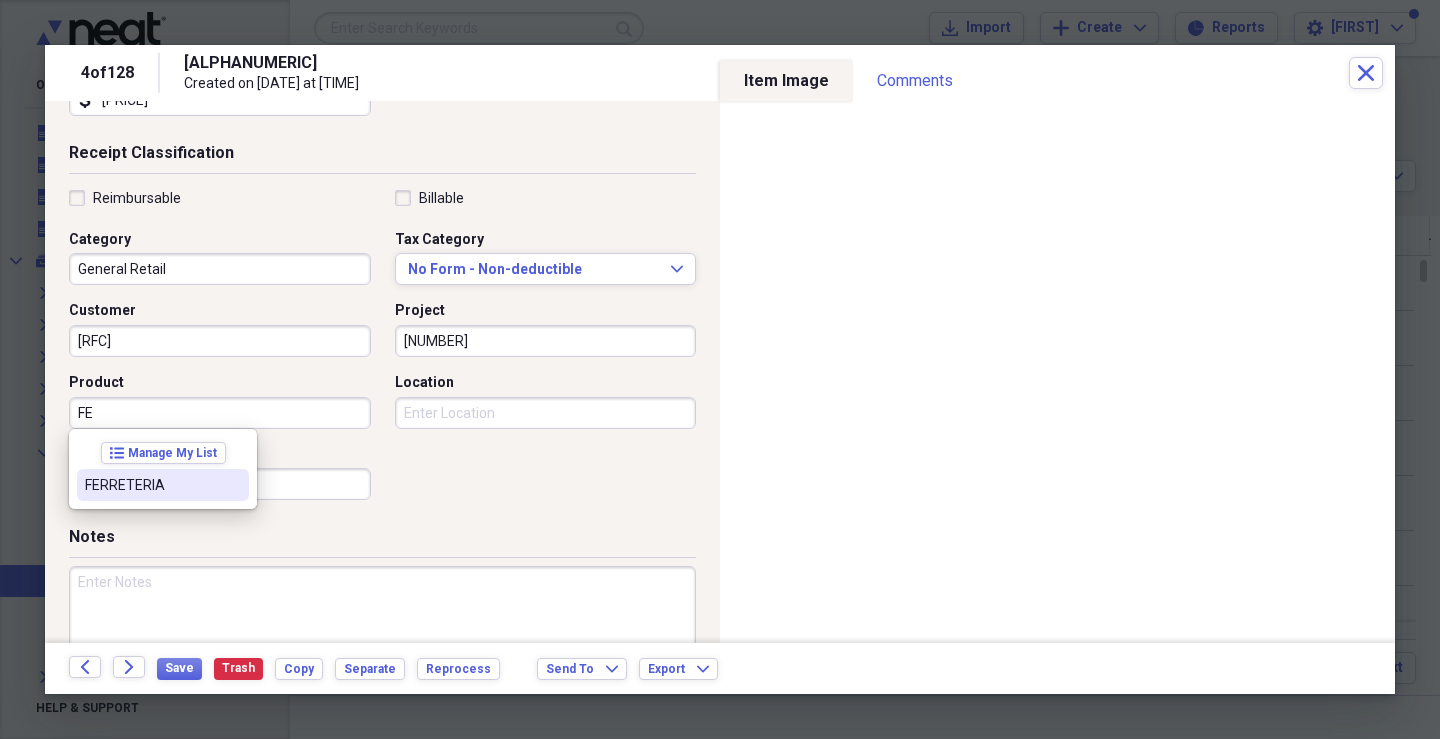 click on "FERRETERIA" at bounding box center [151, 485] 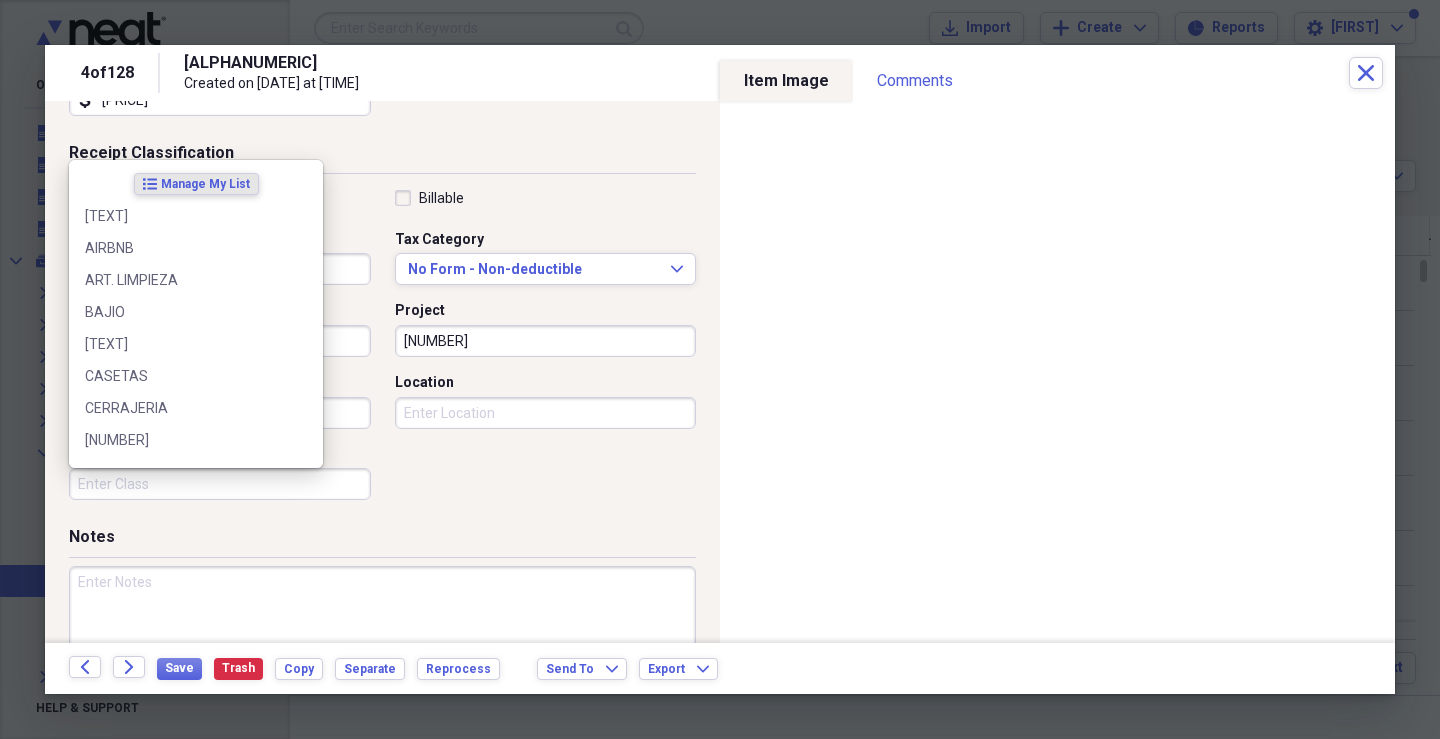 click on "Class" at bounding box center (220, 484) 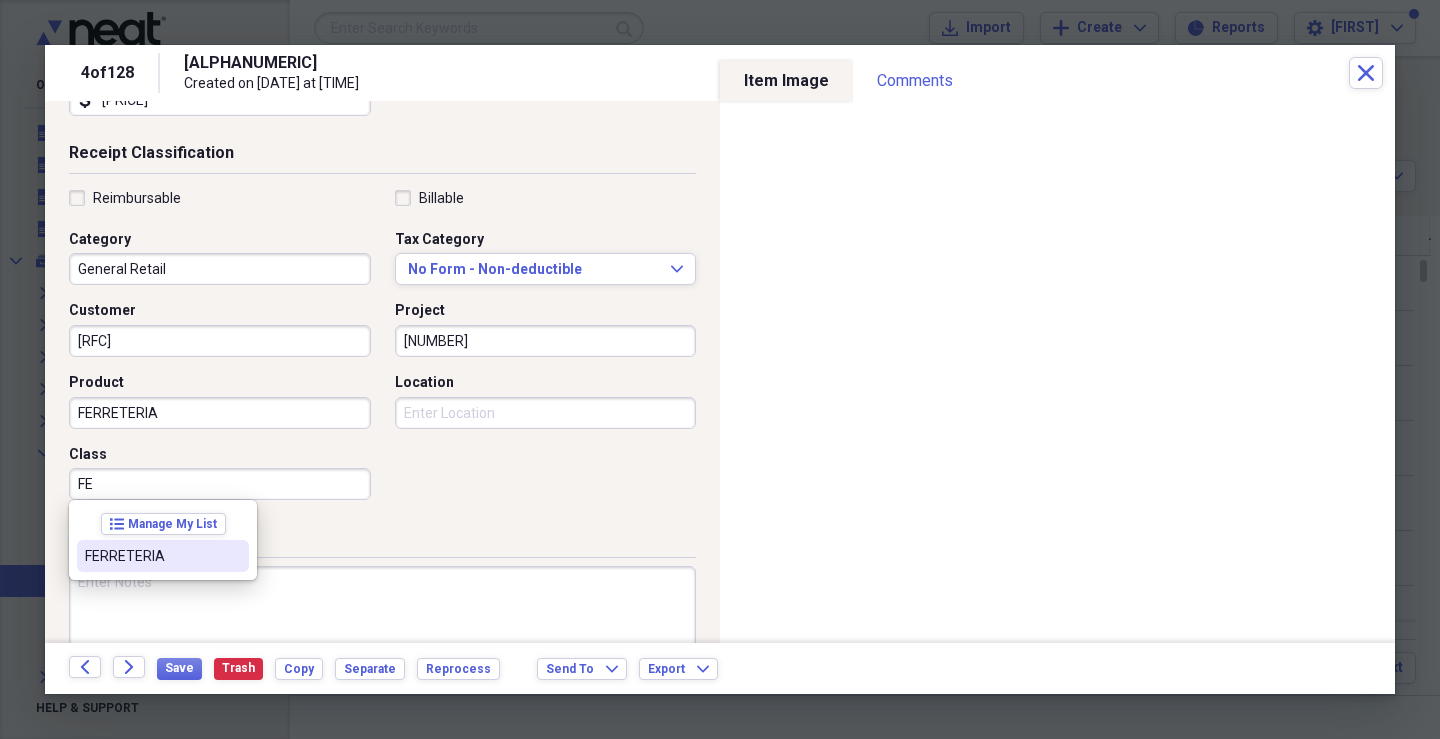 drag, startPoint x: 135, startPoint y: 557, endPoint x: 251, endPoint y: 513, distance: 124.0645 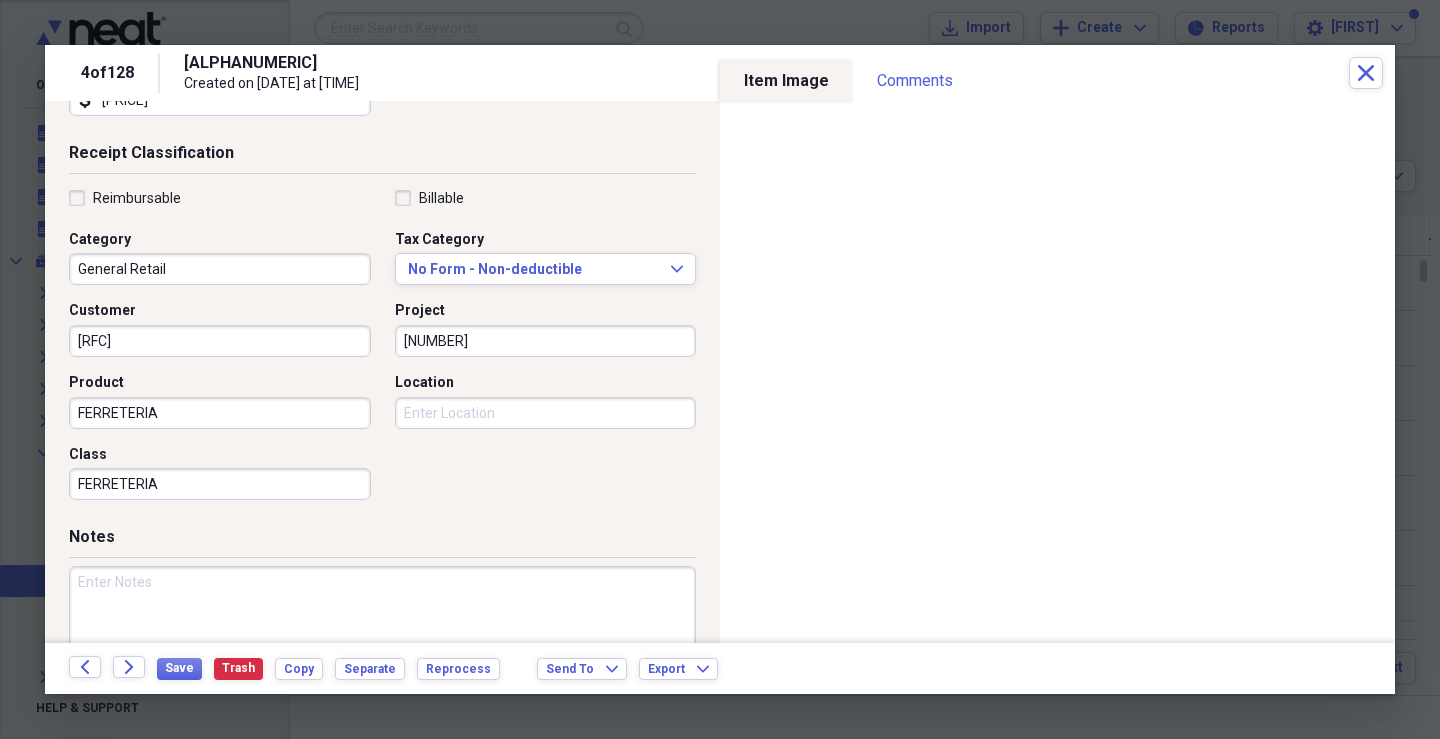 click on "Location" at bounding box center (546, 413) 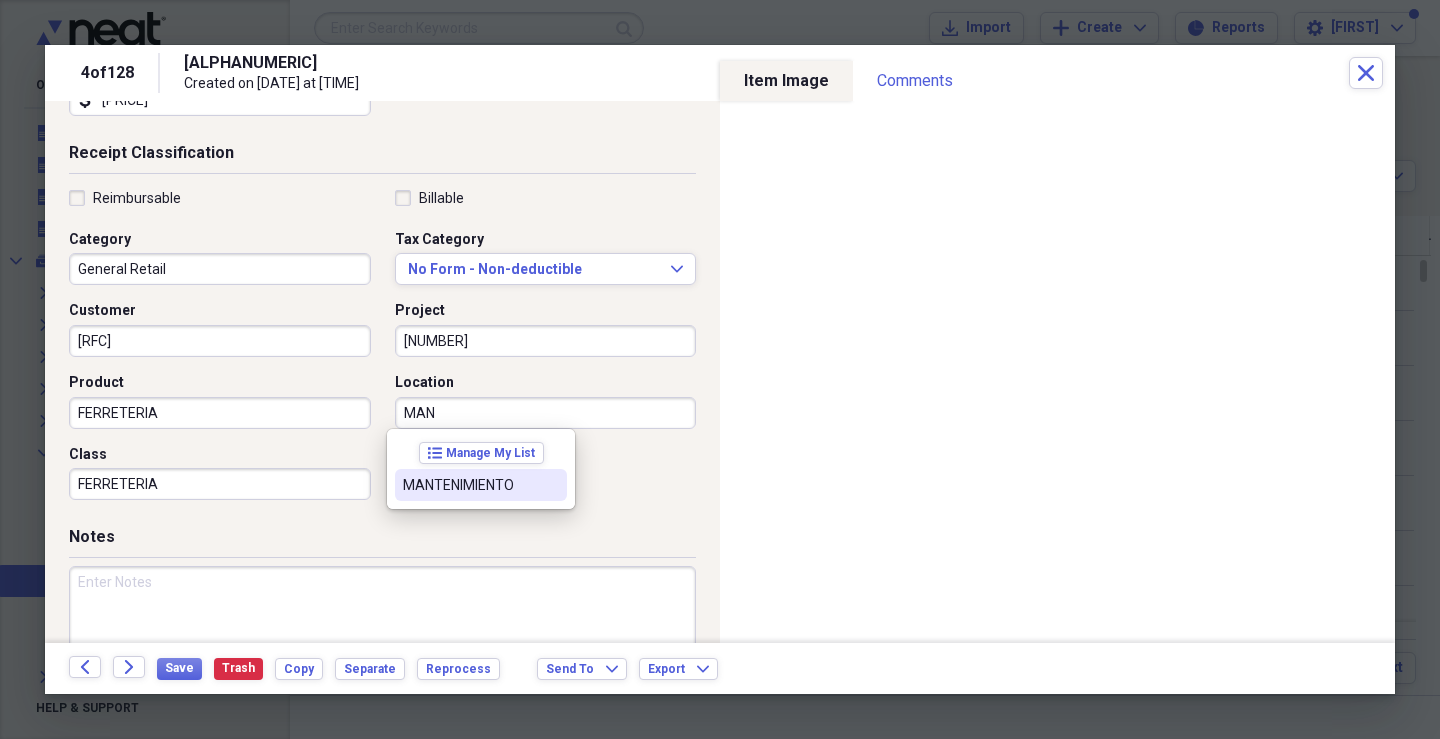 click on "MANTENIMIENTO" at bounding box center (469, 485) 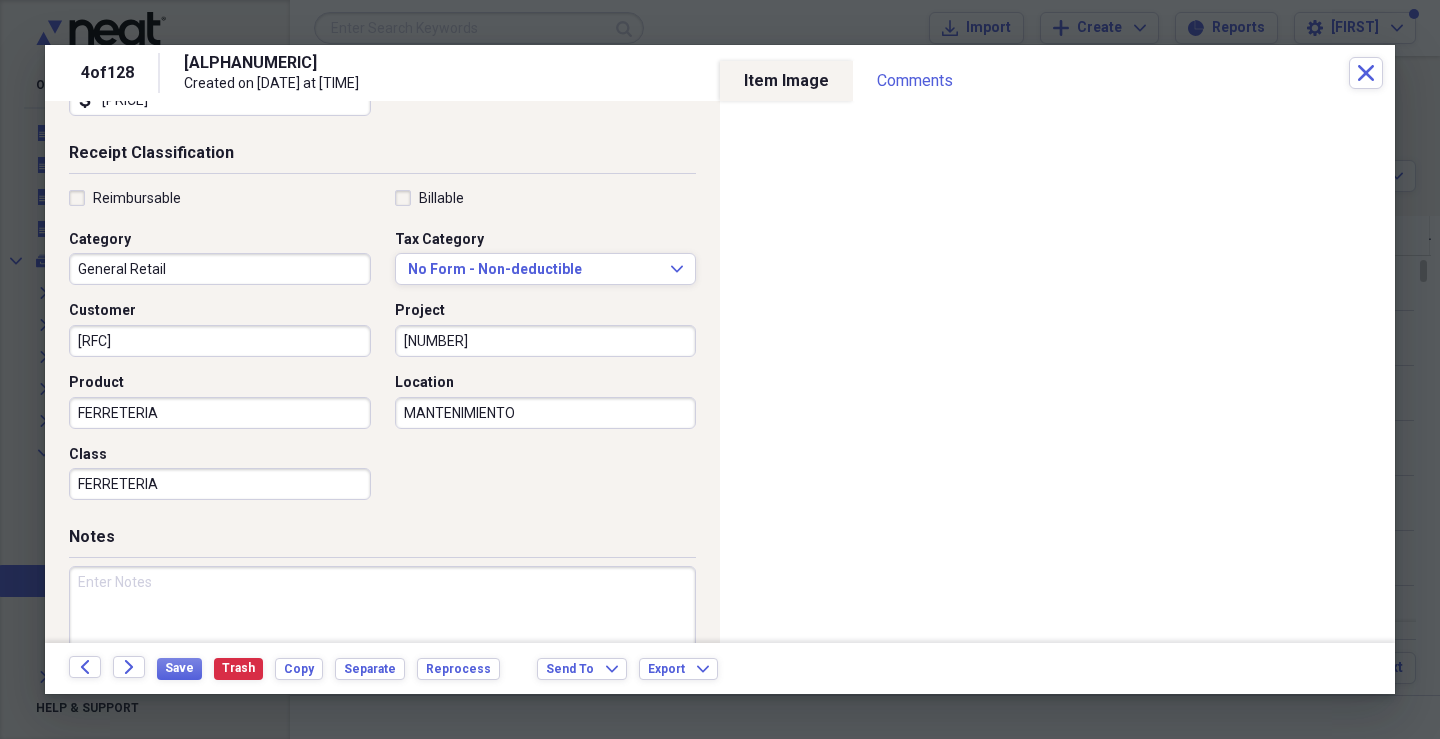 click at bounding box center [382, 631] 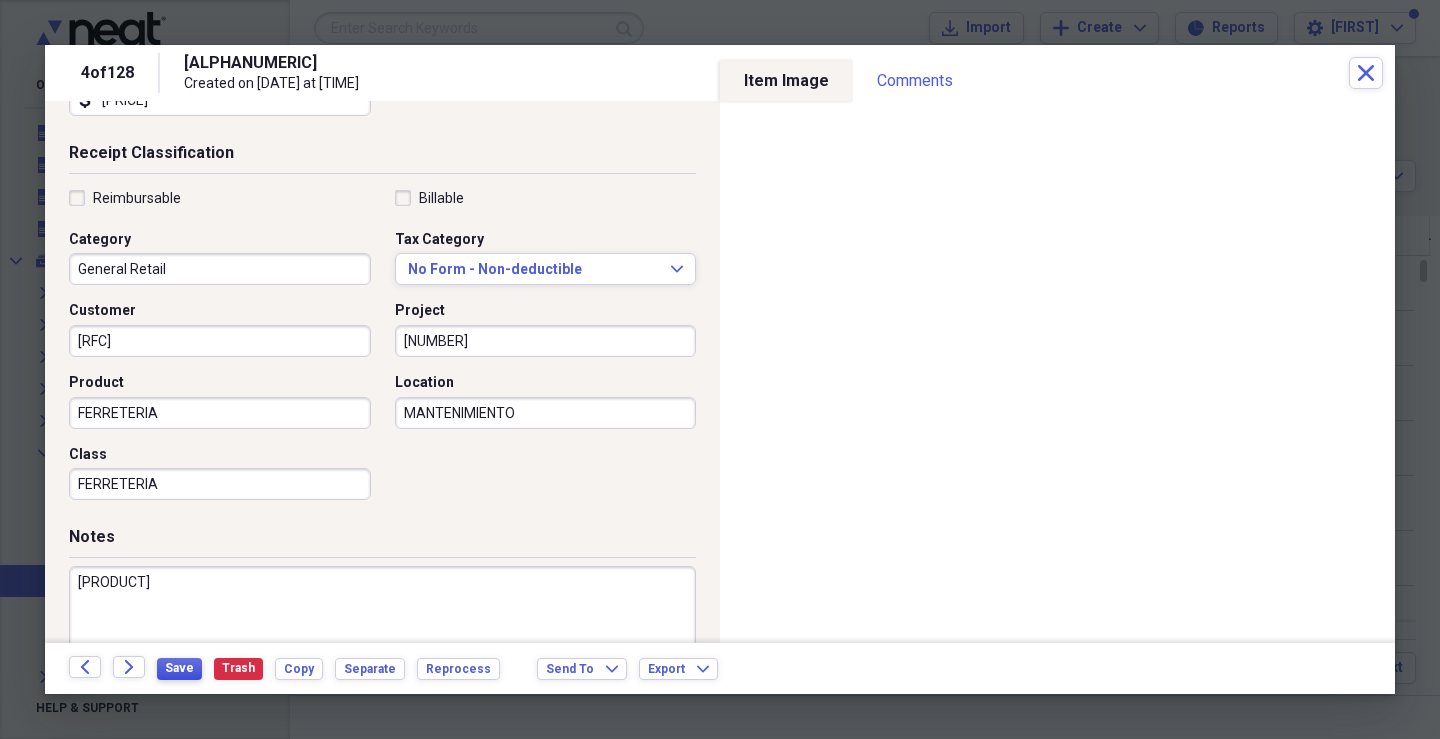 type on "[PRODUCT]" 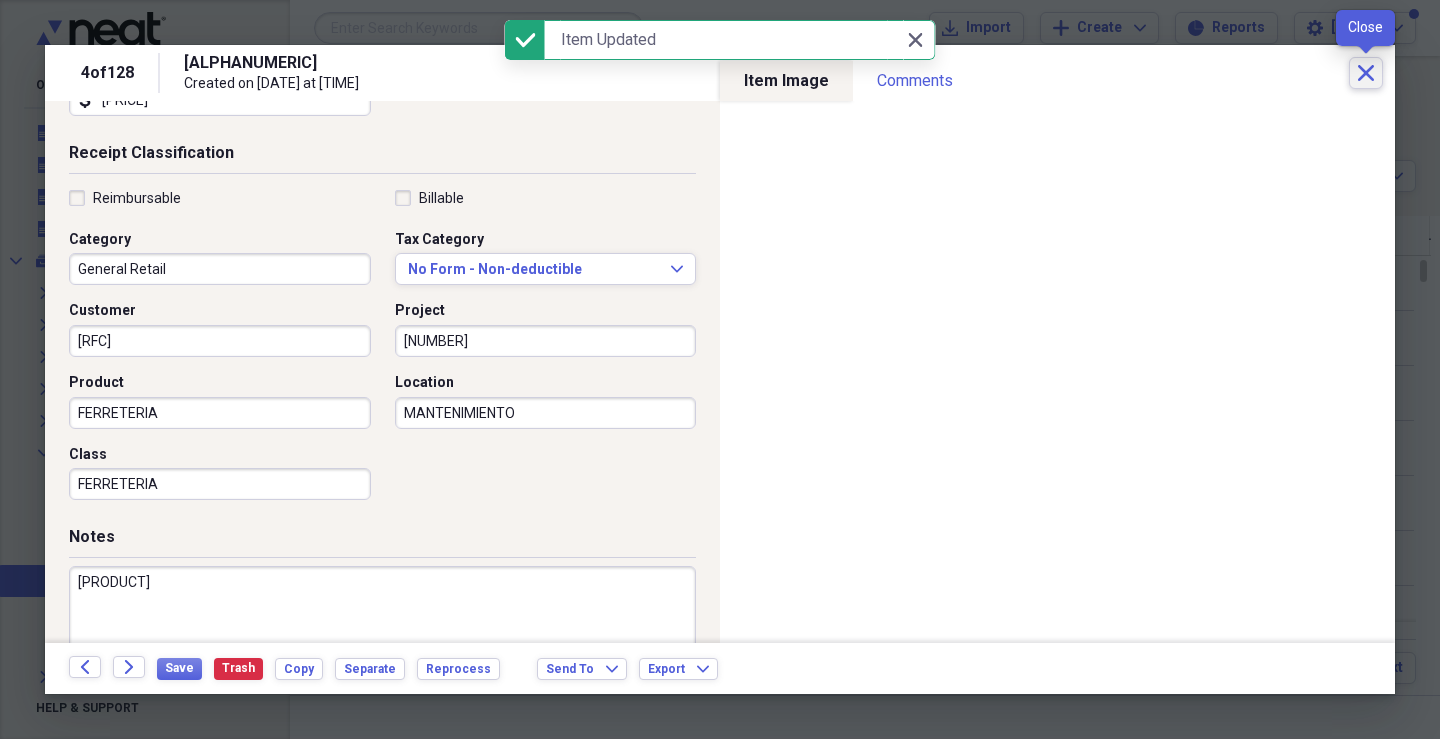 click on "Close" at bounding box center [1366, 73] 